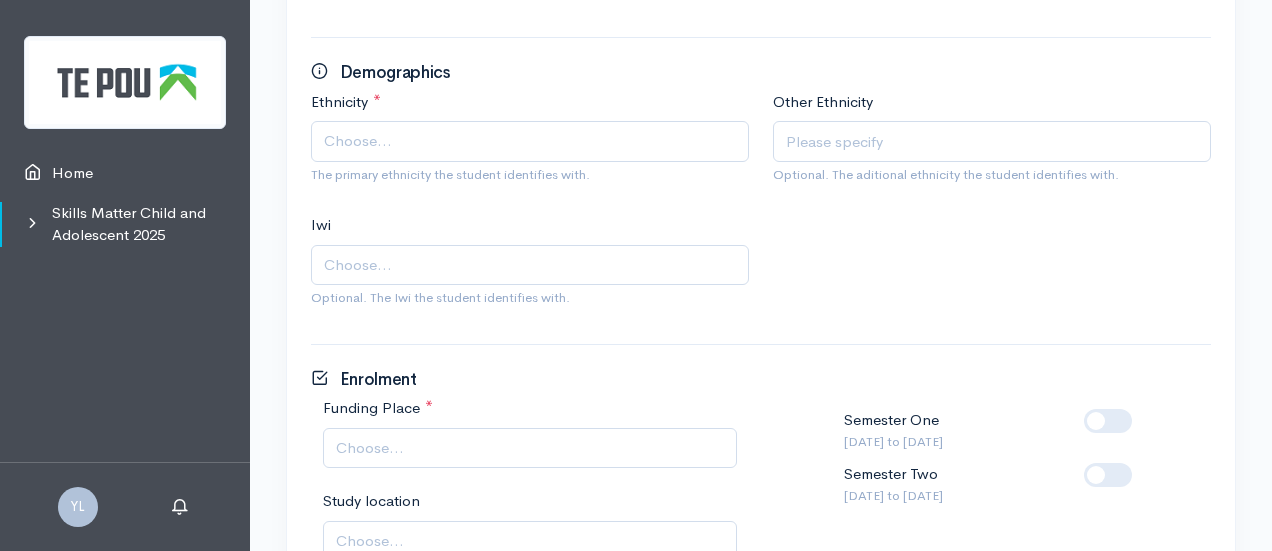 scroll, scrollTop: 500, scrollLeft: 0, axis: vertical 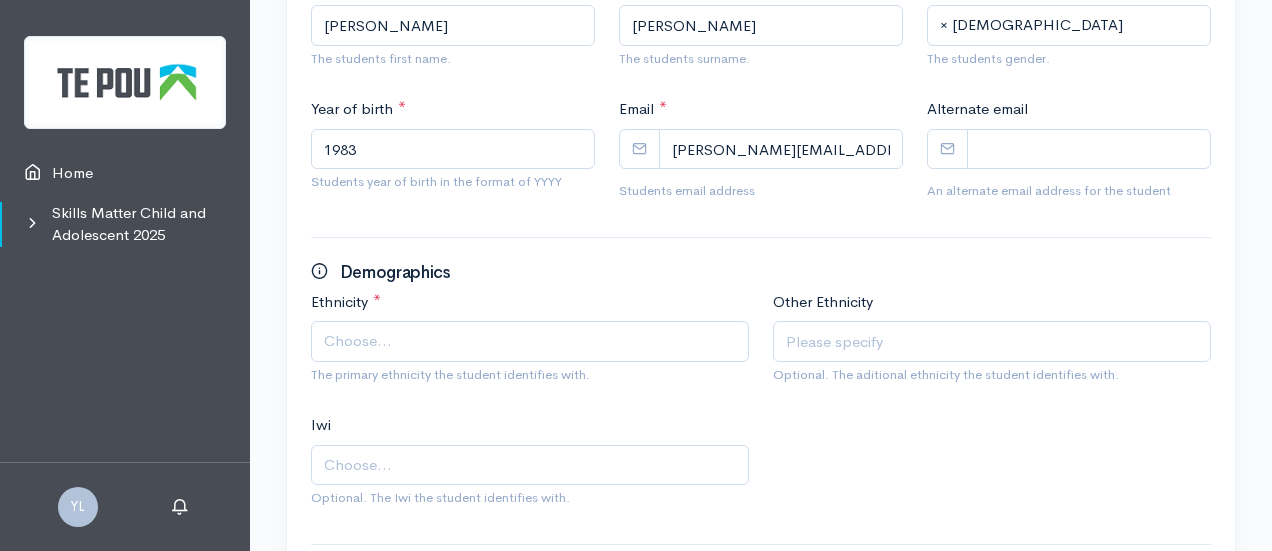 click on "Choose..." at bounding box center [532, 341] 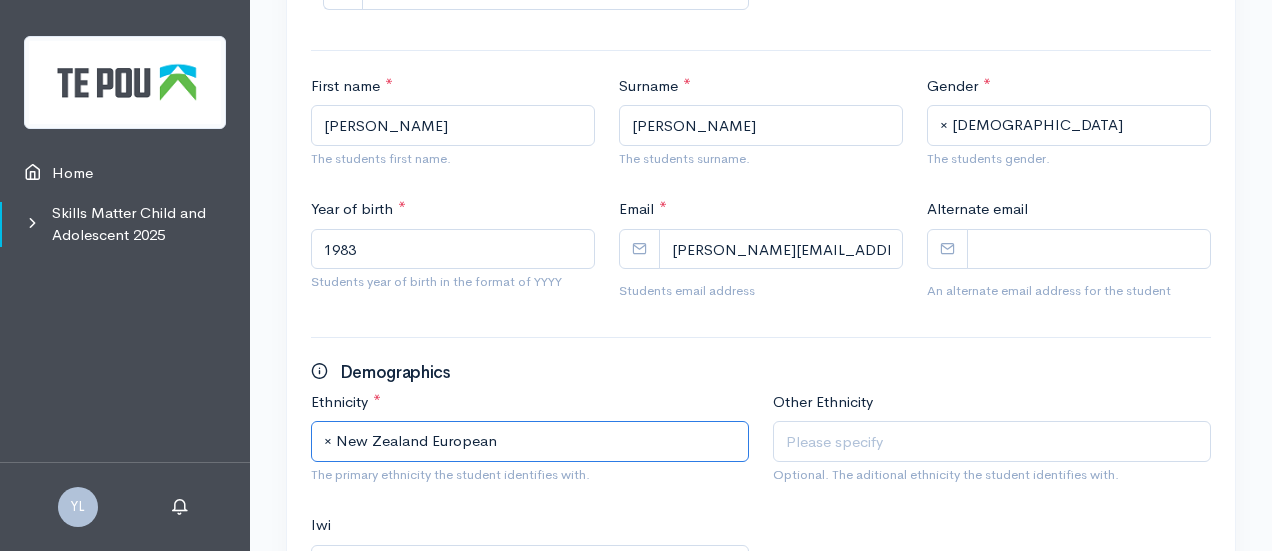 scroll, scrollTop: 500, scrollLeft: 0, axis: vertical 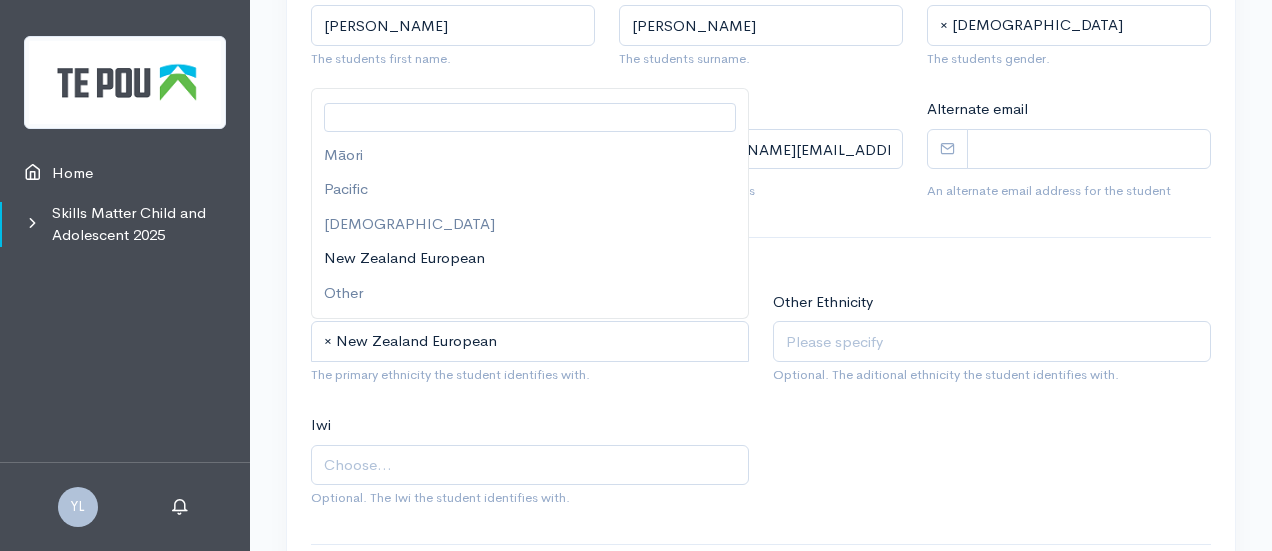 click on "× New Zealand European" at bounding box center (532, 341) 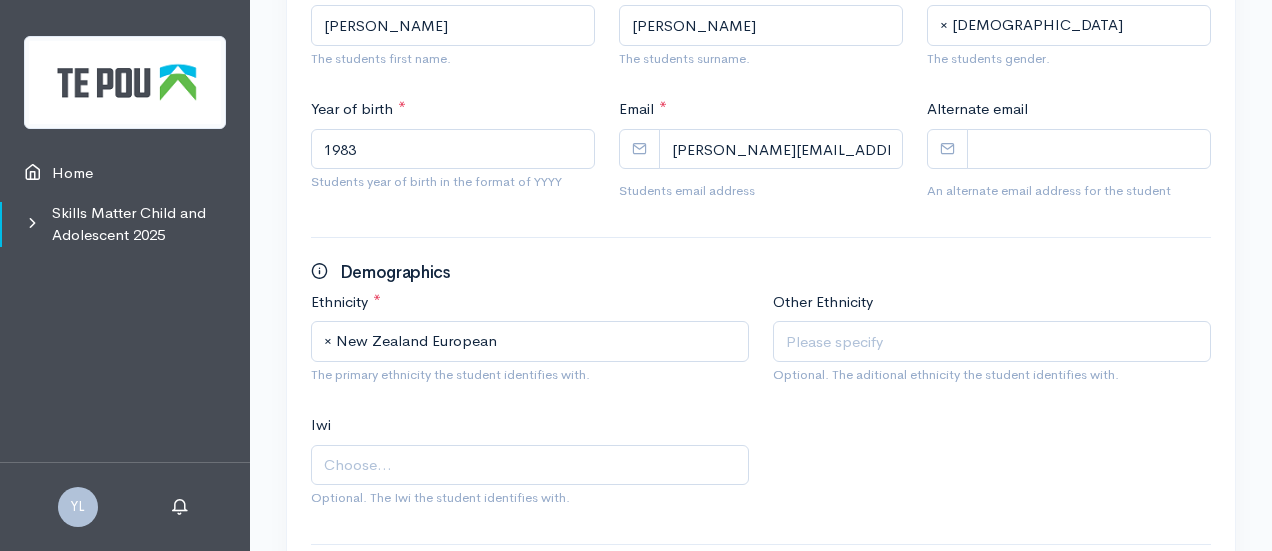click on "Ethnicity *
Māori
Pacific
Asian
New Zealand European
Other
× New Zealand European
The primary ethnicity the student identifies with.
Other Ethnicity
Optional. The aditional ethnicity the student identifies with.
Iwi
Te Aupōuri
Ngāti Kahu
Ngāti Kurī
Ngāpuhi
Ngāpuhi ki Whaingaroa-Ngāti Kahu ki Whaingaroa
Te Rarawa
Ngāi Takoto
Ngāti Wai
Ngāti Whātua (not Ōrākei or Kaipara)
Te Kawerau ā Maki
Te Uri-o-Hau
Te Roroa
Ngāti Whātua o Kaipara
Ngāti Whātua o Ōrākei
Ngāi Tai ki Tāmaki
Ngāti Hine (Te Tai Tokerau)
Te Paatu
Ngāti Manuhiri
Ngāti Rēhua
Ngāti Hako
Ngāti Hei" at bounding box center (761, 414) 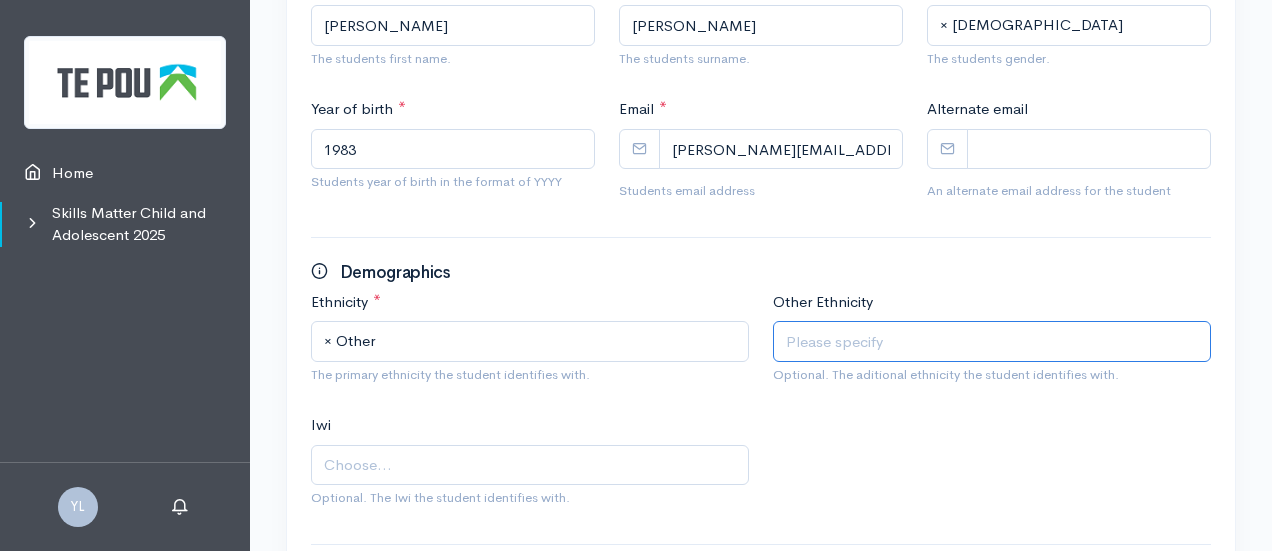 click at bounding box center (992, 341) 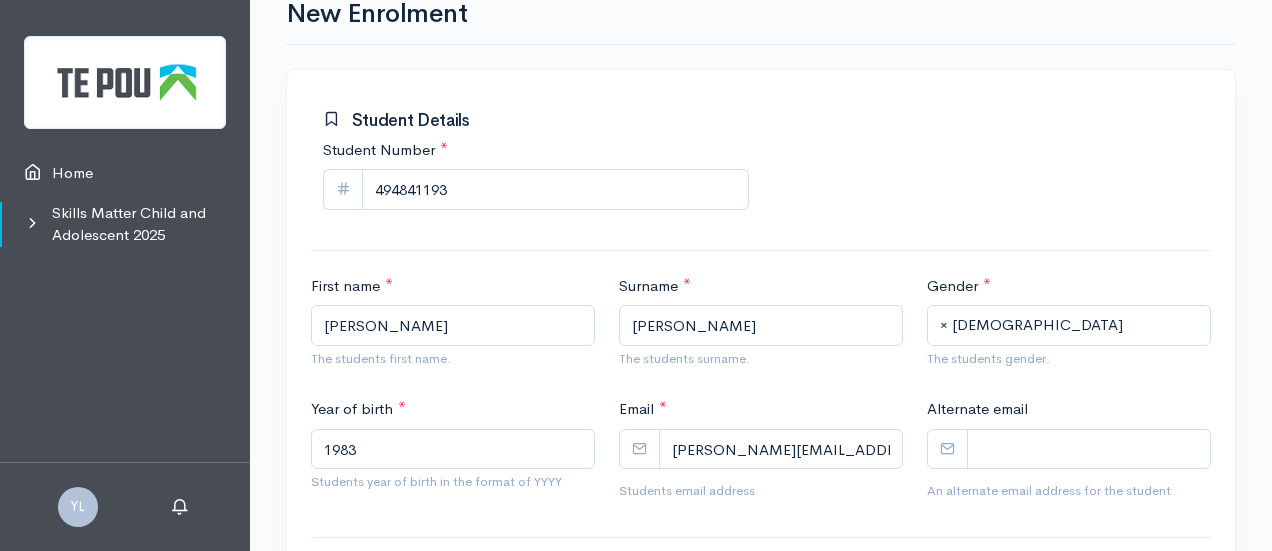 scroll, scrollTop: 400, scrollLeft: 0, axis: vertical 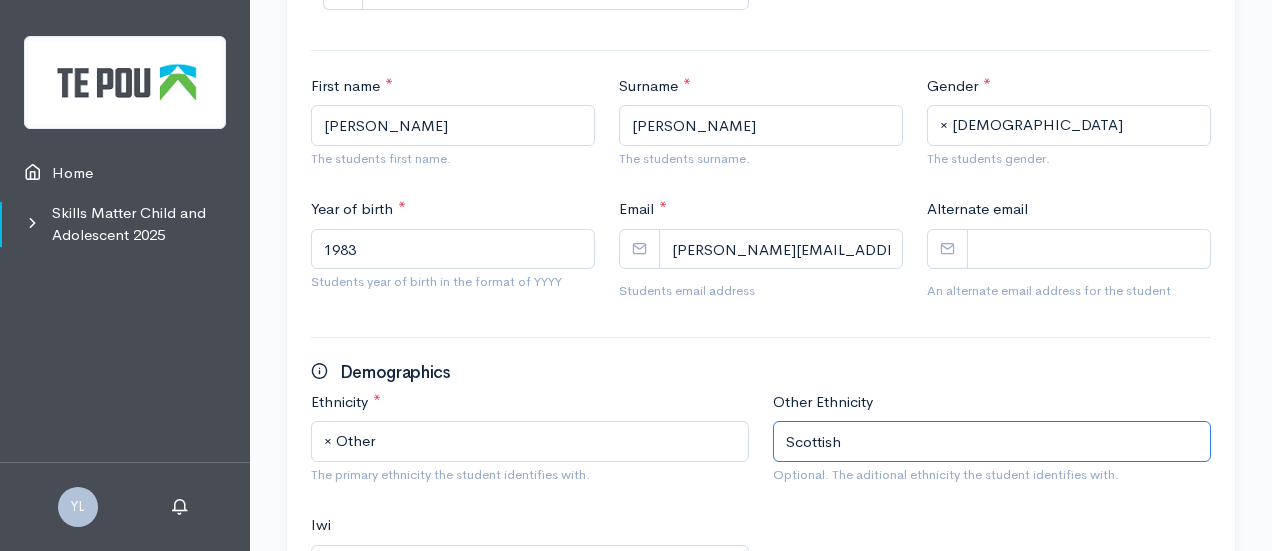 type on "Scottish" 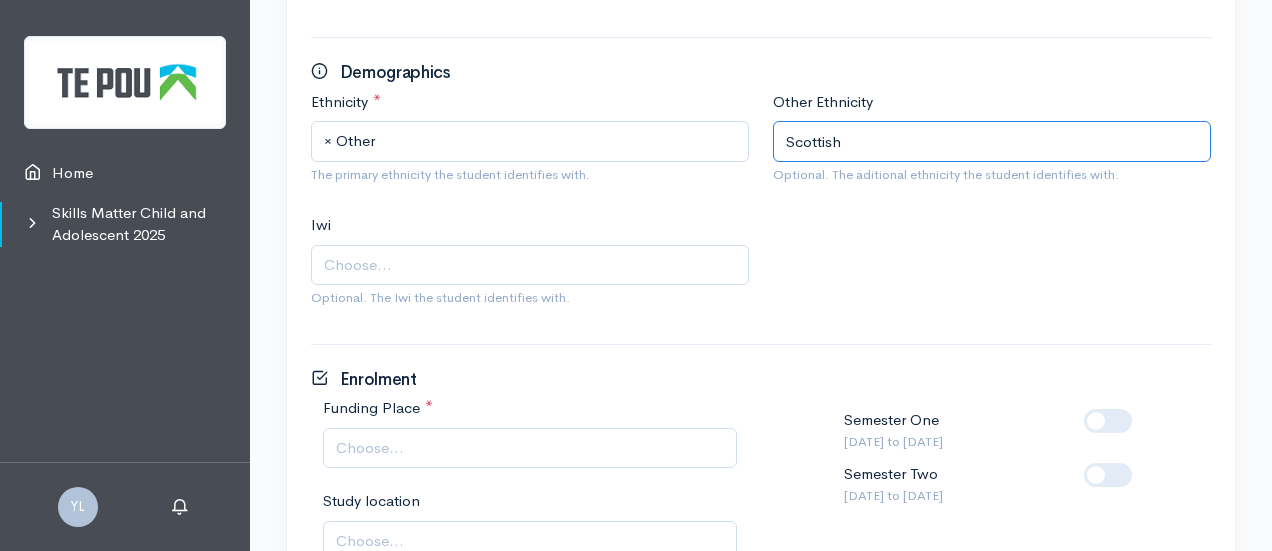 scroll, scrollTop: 800, scrollLeft: 0, axis: vertical 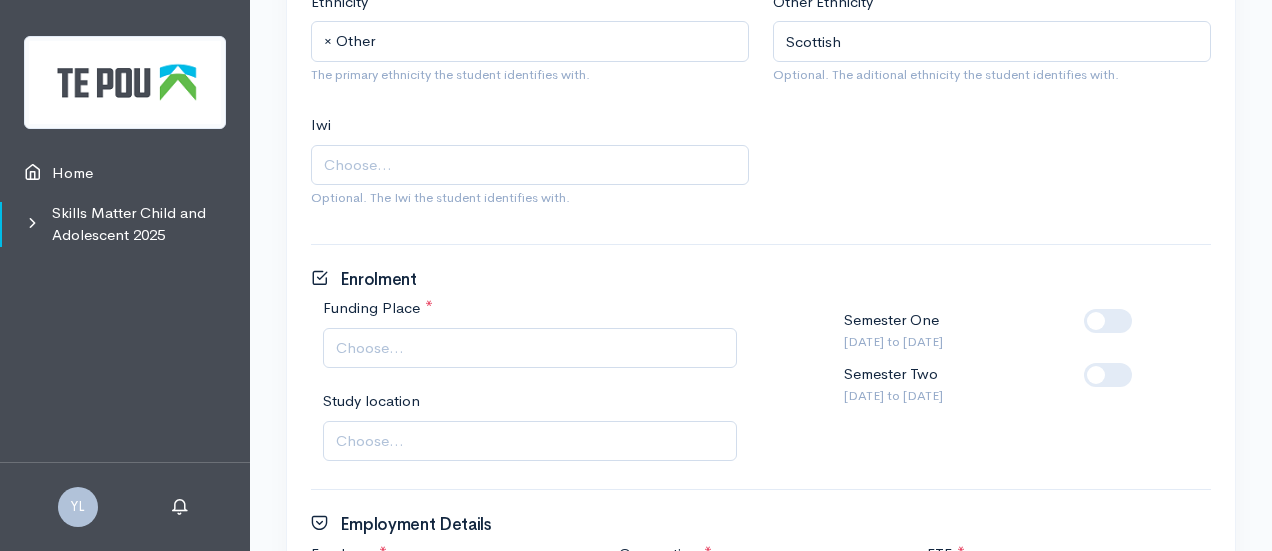 click on "Choose..." at bounding box center [370, 348] 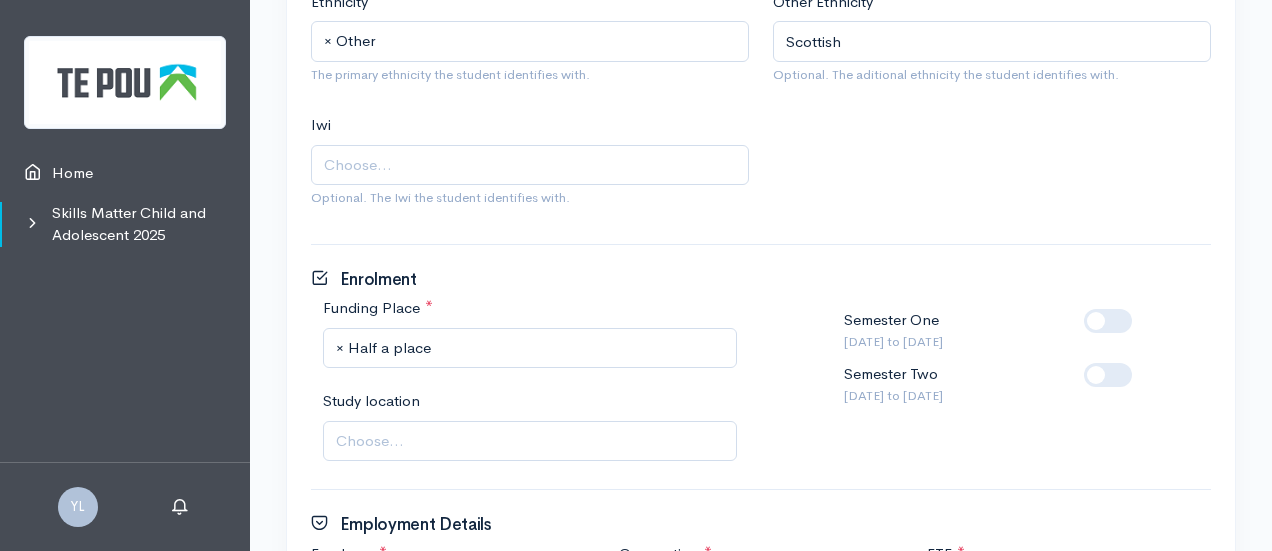 click at bounding box center [1140, 363] 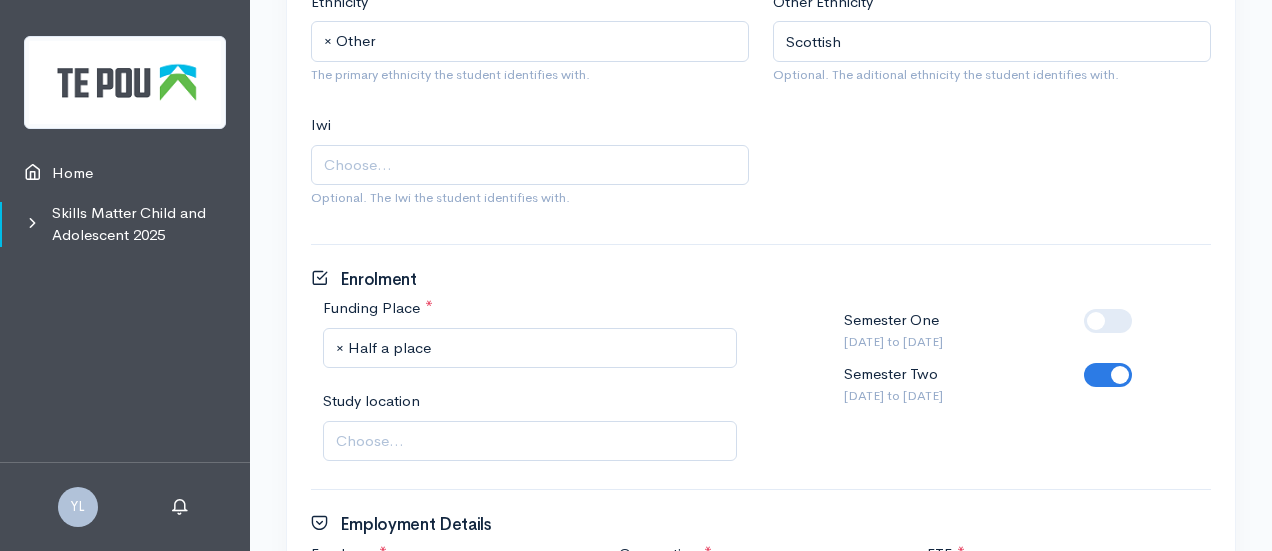 scroll, scrollTop: 1000, scrollLeft: 0, axis: vertical 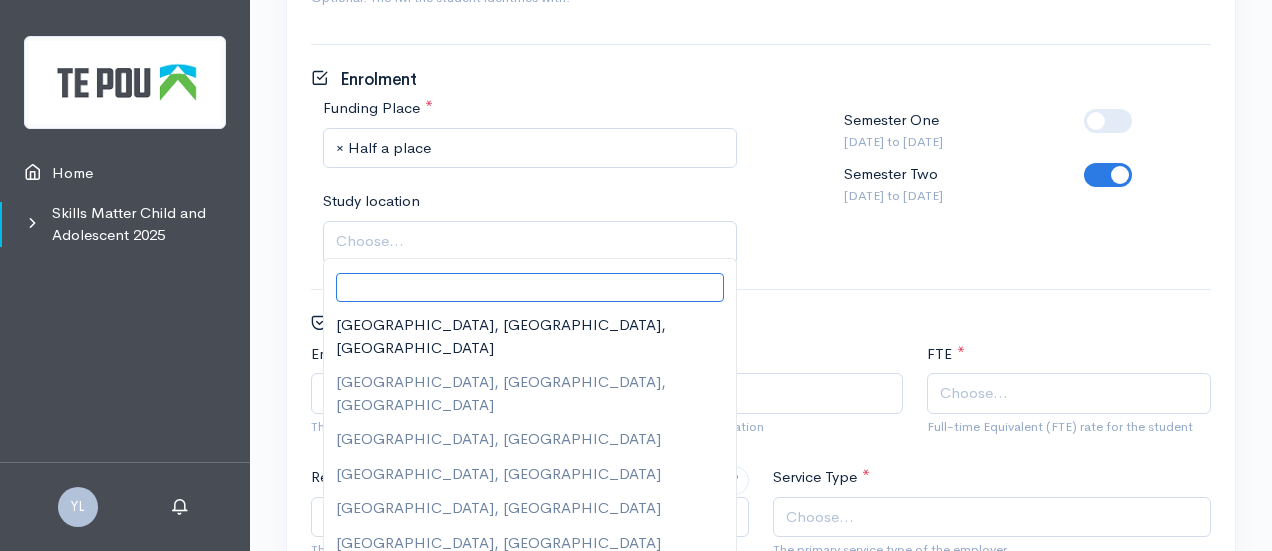 click on "Choose..." at bounding box center [532, 241] 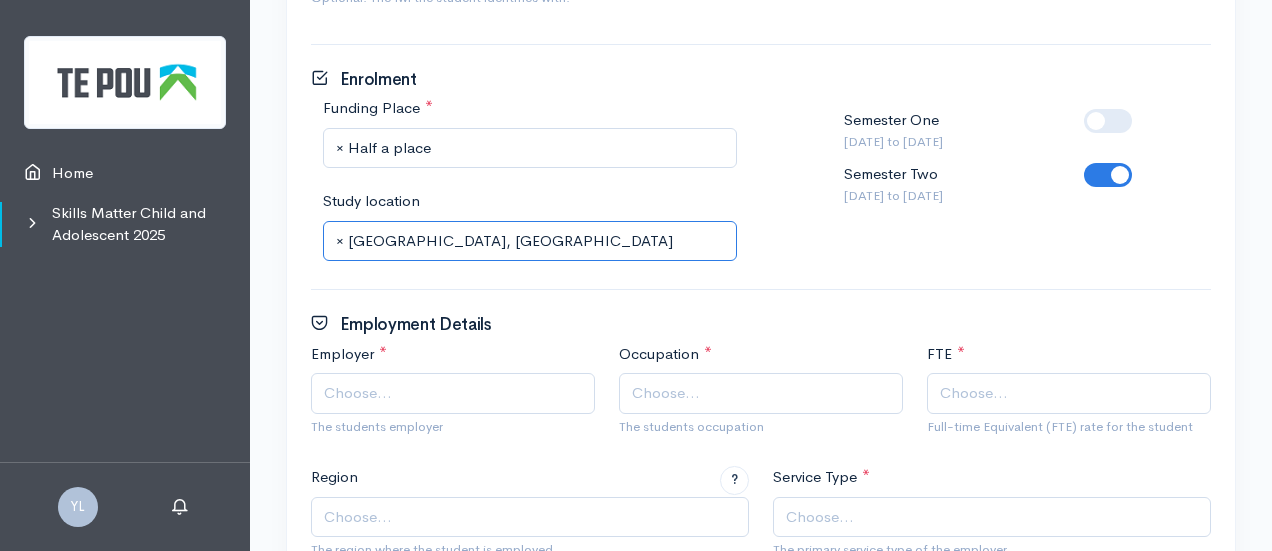 scroll, scrollTop: 1100, scrollLeft: 0, axis: vertical 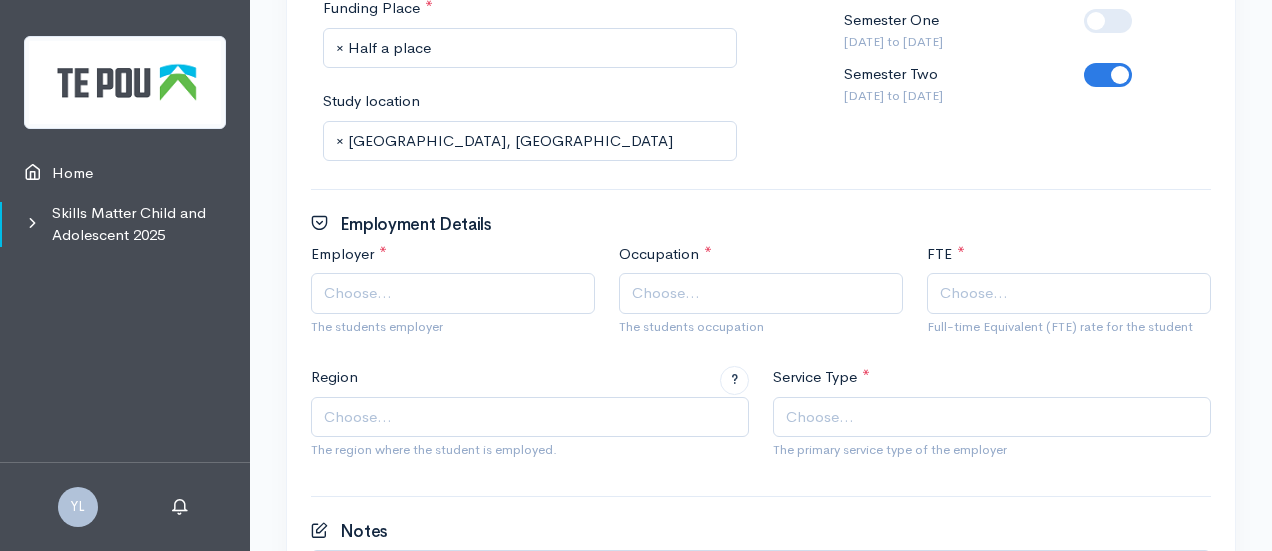 click on "YL
Profile
Sign out
Home
Skills Matter Child and Adolescent 2025
YL
Profile Sign out" at bounding box center (636, -143) 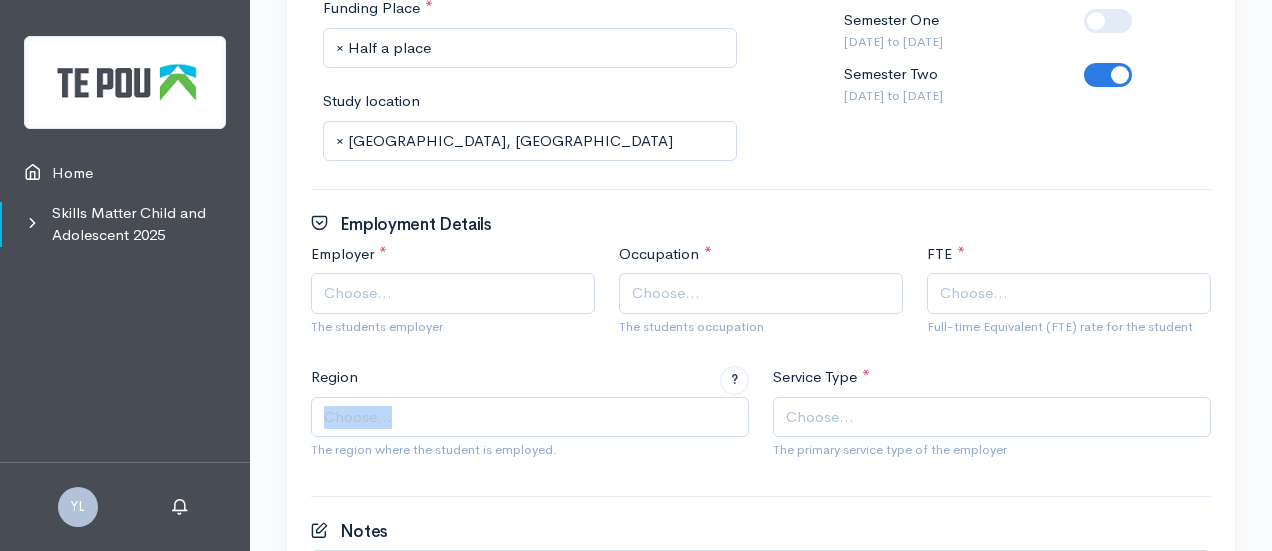 drag, startPoint x: 595, startPoint y: 389, endPoint x: 596, endPoint y: 404, distance: 15.033297 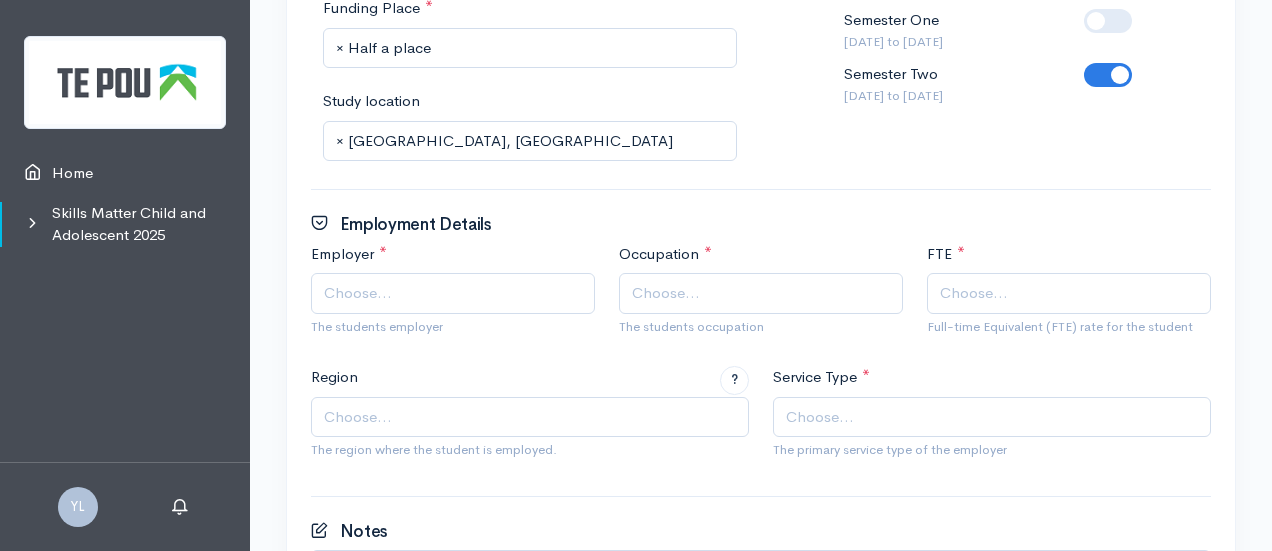 click on "Choose..." at bounding box center [455, 293] 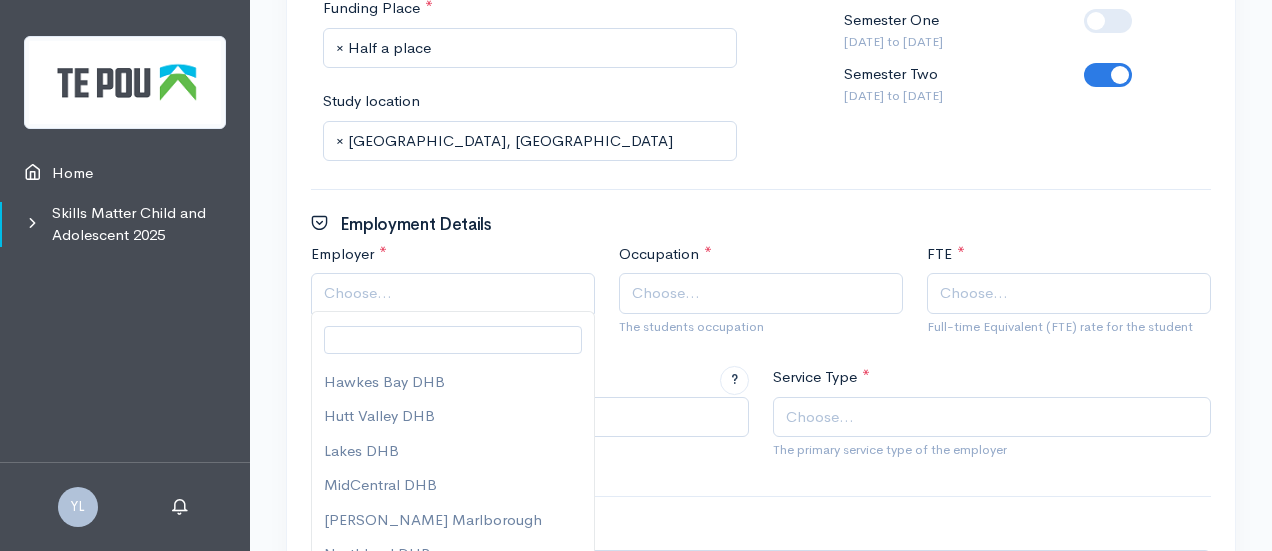 scroll, scrollTop: 194, scrollLeft: 0, axis: vertical 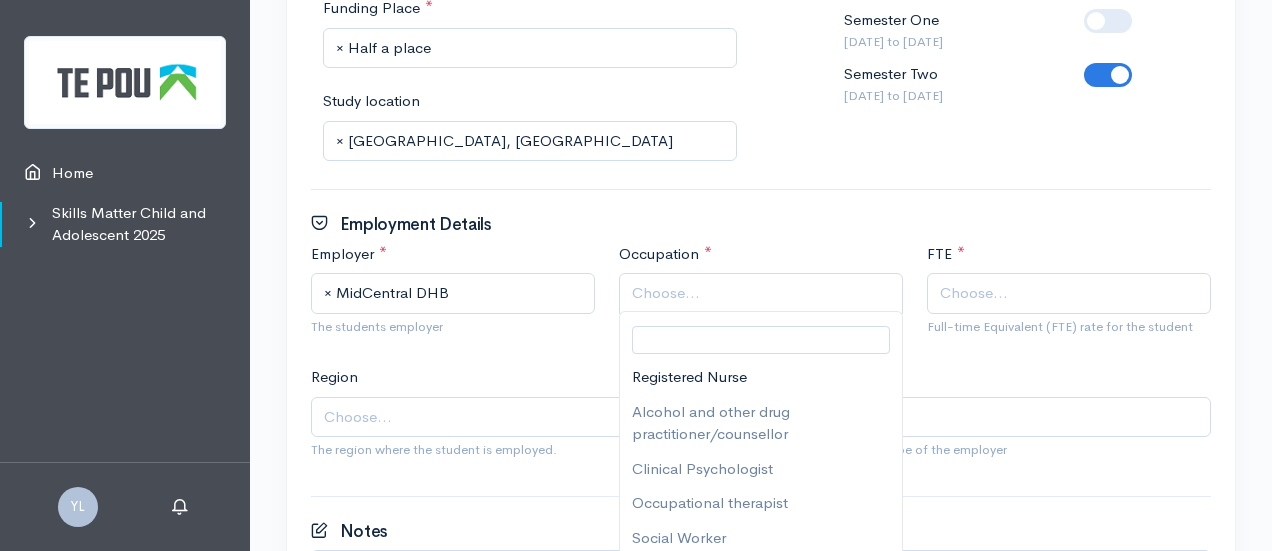 click on "Choose..." at bounding box center (763, 293) 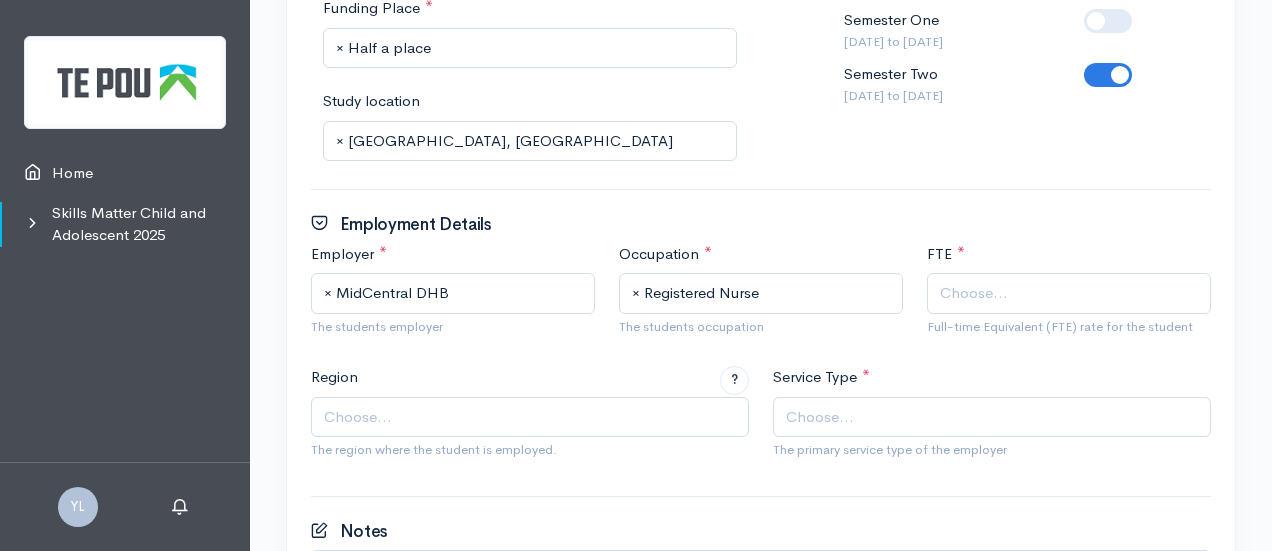 click on "Choose..." at bounding box center [1071, 293] 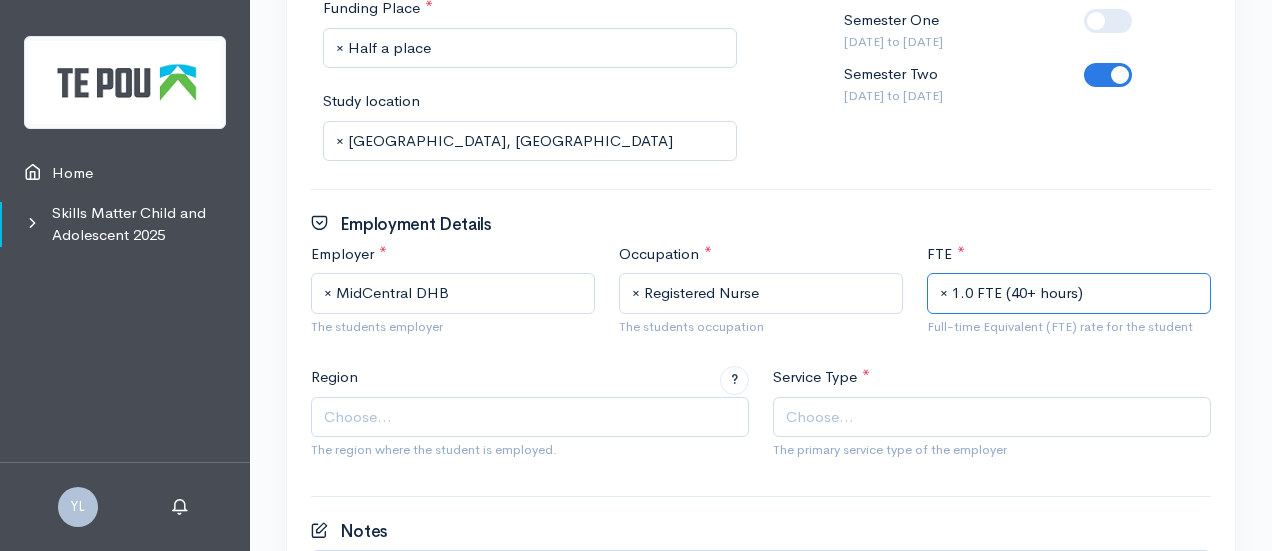 scroll, scrollTop: 1300, scrollLeft: 0, axis: vertical 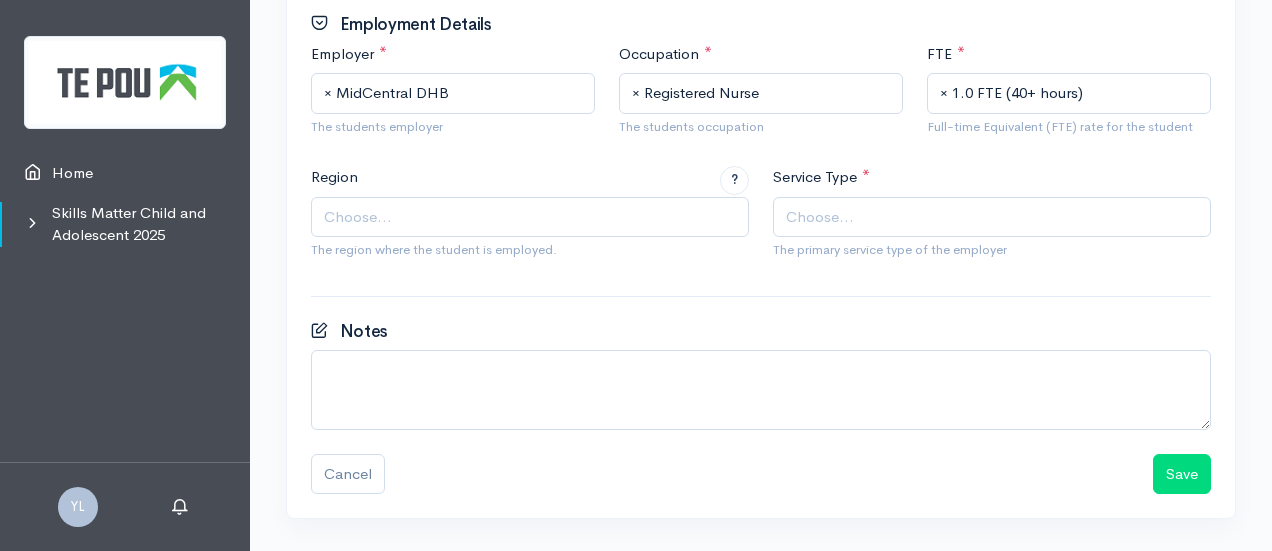 click on "Choose..." at bounding box center (532, 217) 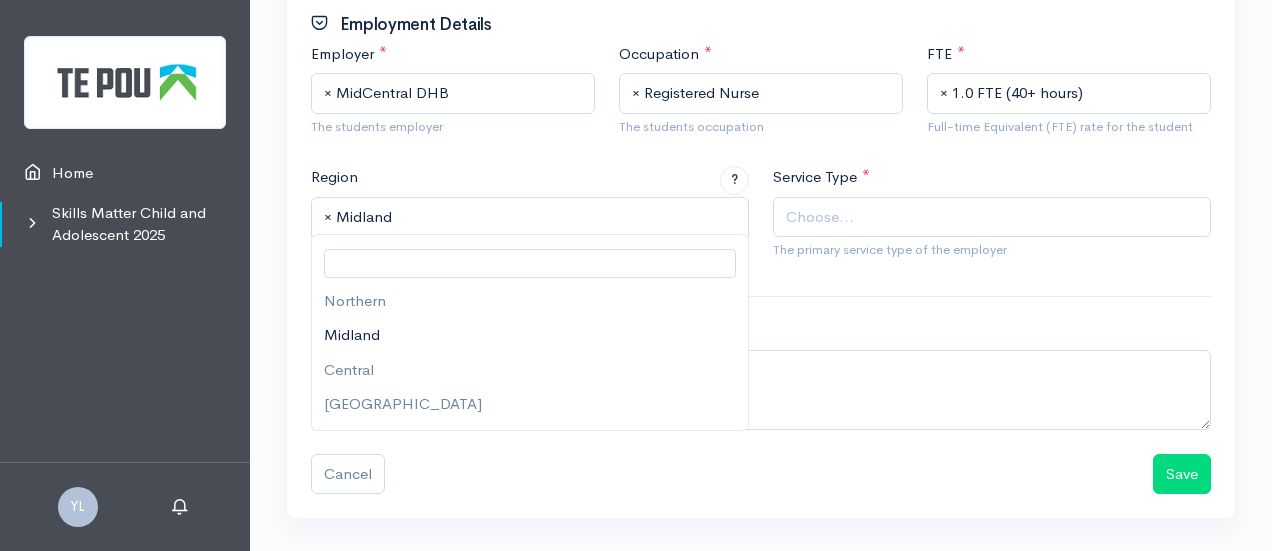 click on "× Midland" at bounding box center (532, 217) 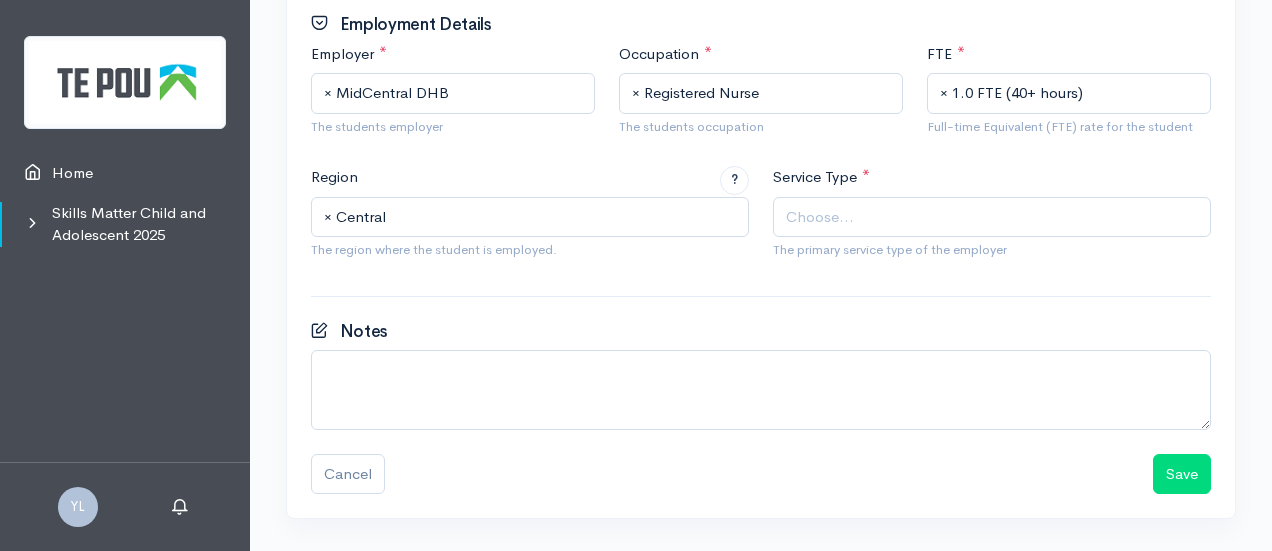click on "Choose..." at bounding box center (820, 217) 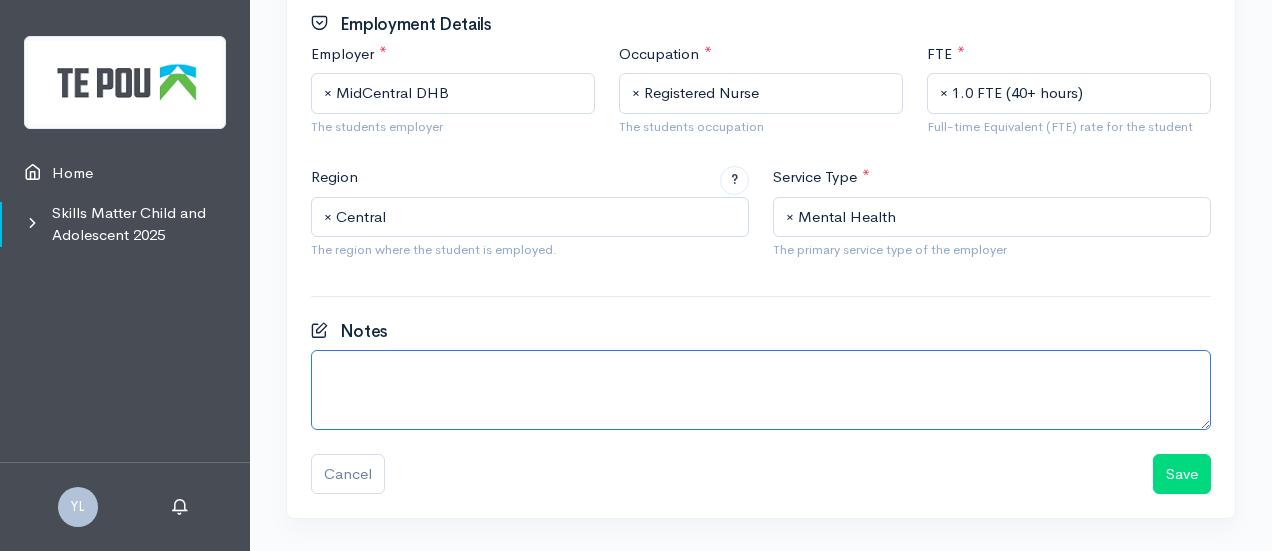 click at bounding box center (761, 390) 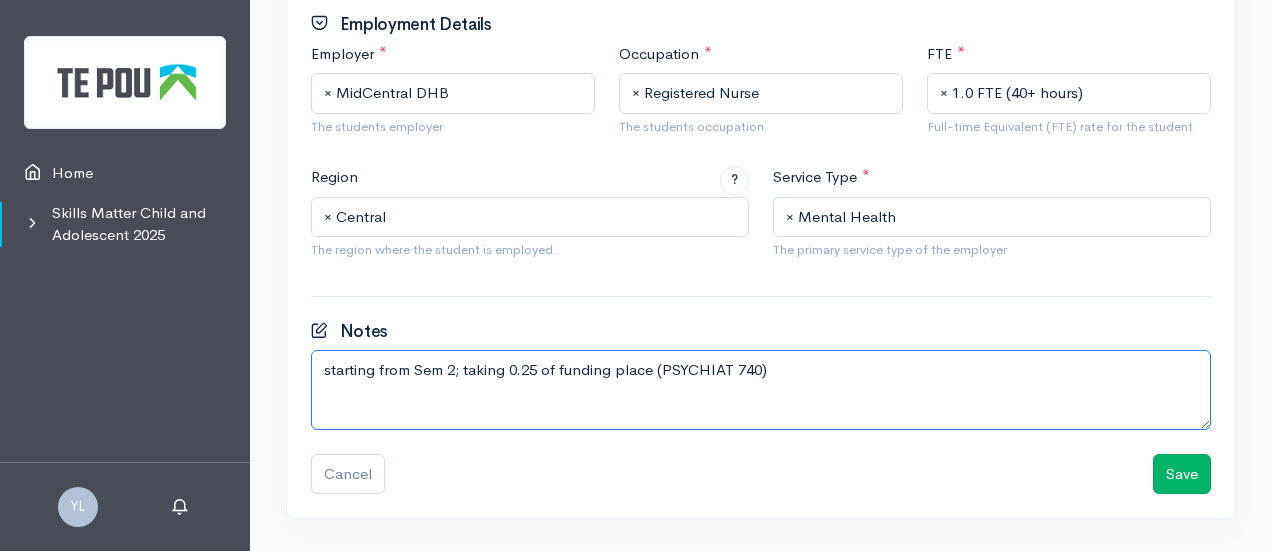 type on "starting from Sem 2; taking 0.25 of funding place (PSYCHIAT 740)" 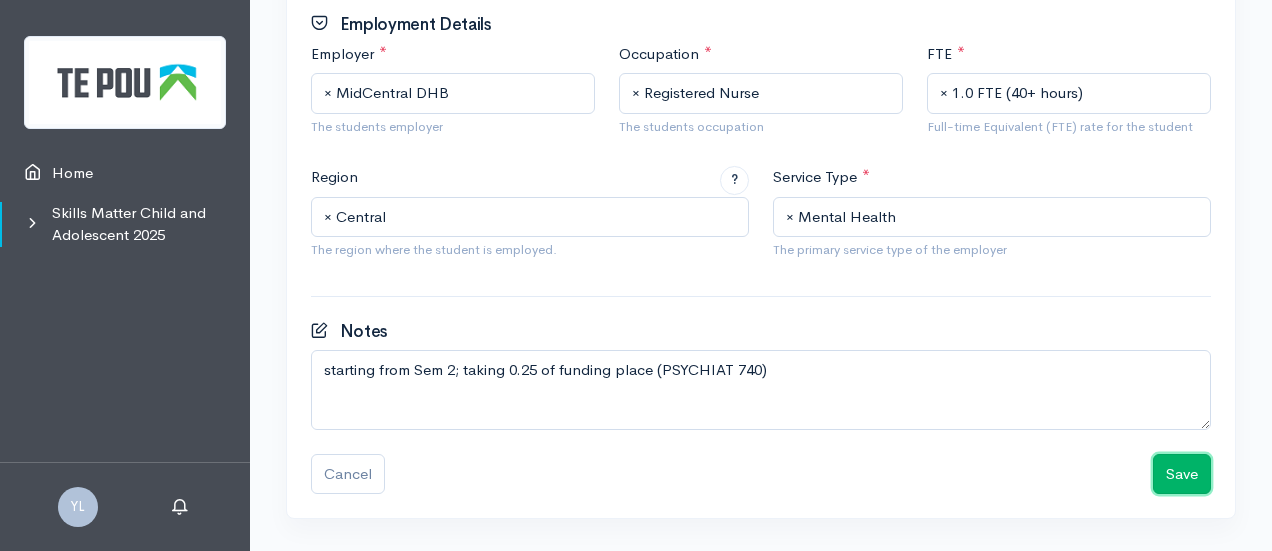 drag, startPoint x: 1186, startPoint y: 472, endPoint x: 1126, endPoint y: 466, distance: 60.299255 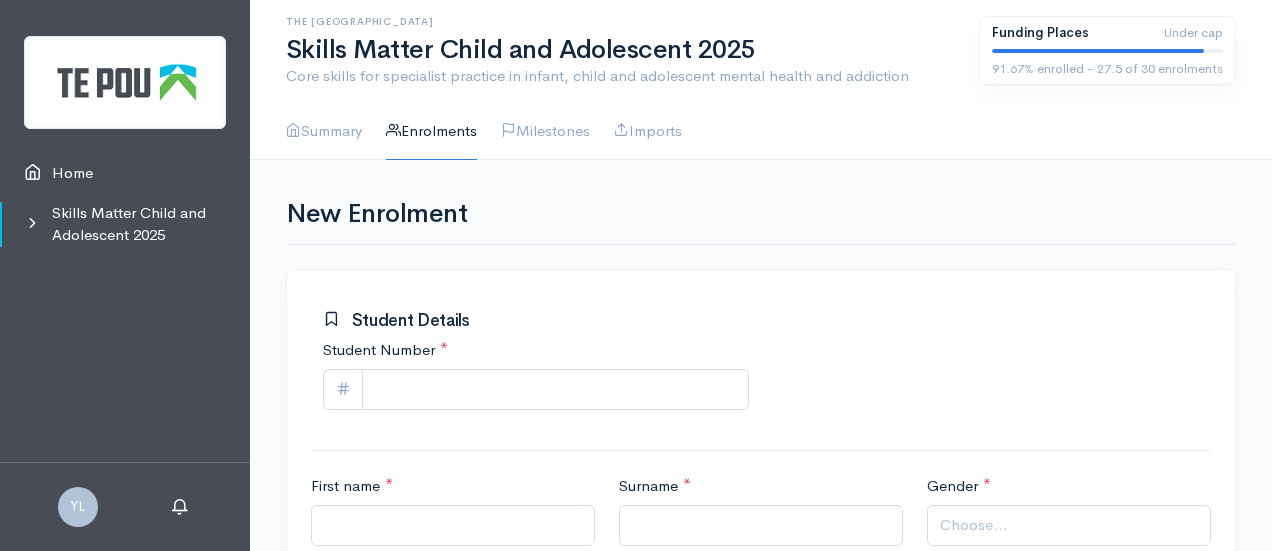 scroll, scrollTop: 0, scrollLeft: 0, axis: both 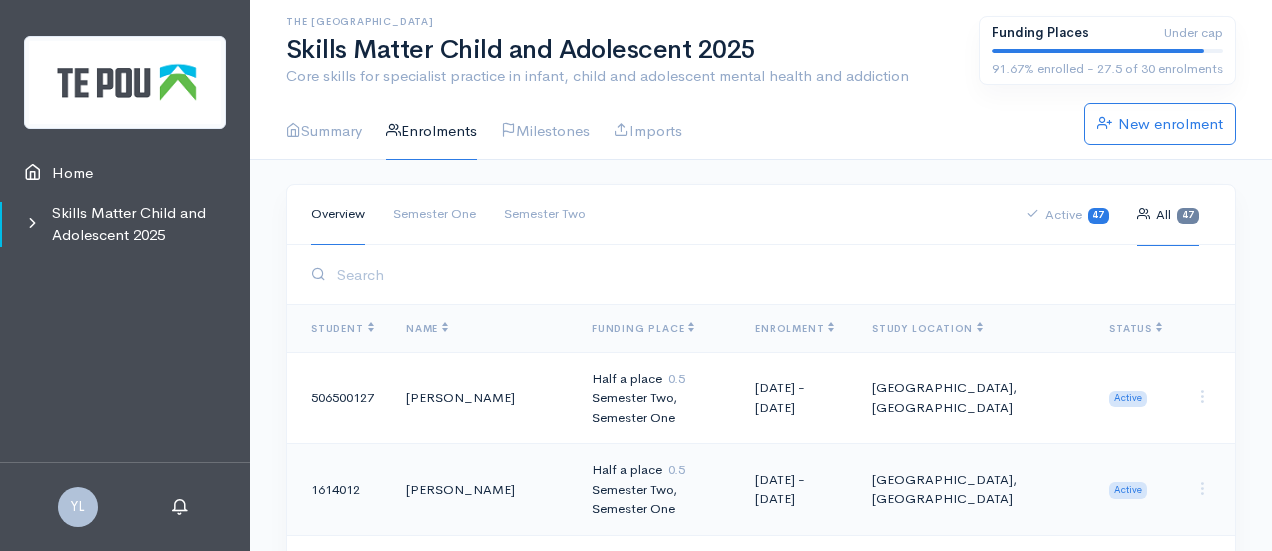 click at bounding box center [771, 274] 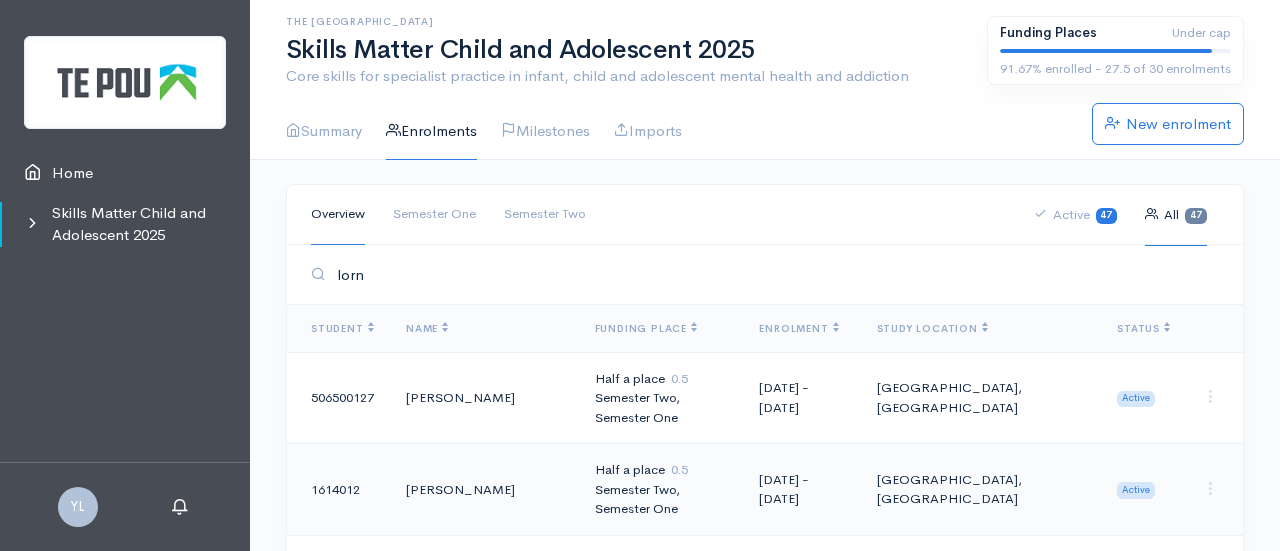 type on "[PERSON_NAME]" 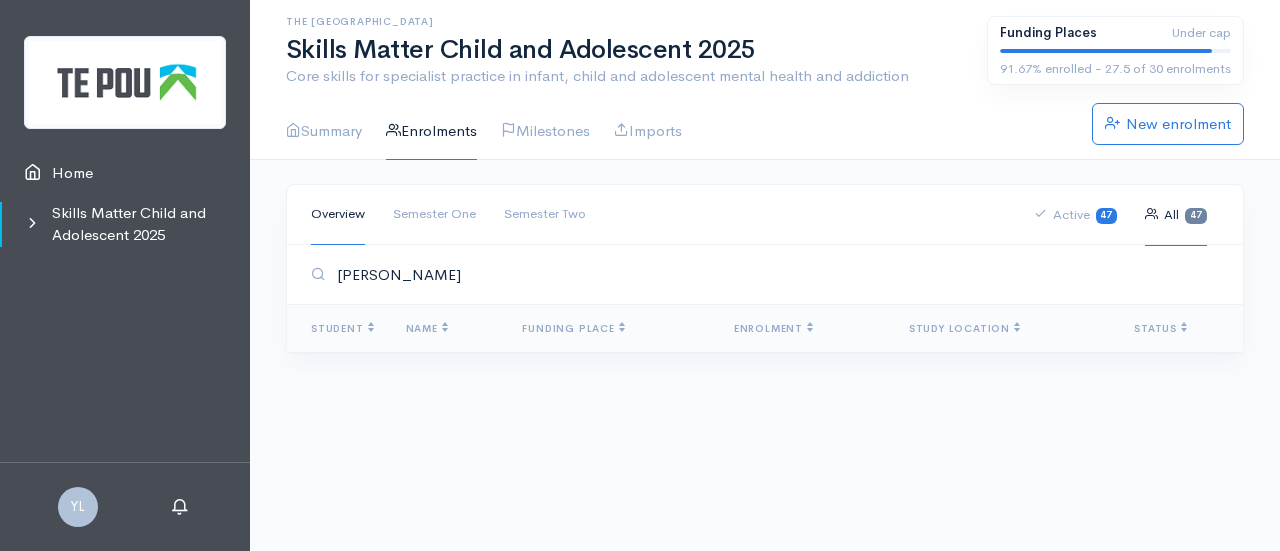 drag, startPoint x: 420, startPoint y: 277, endPoint x: 200, endPoint y: 277, distance: 220 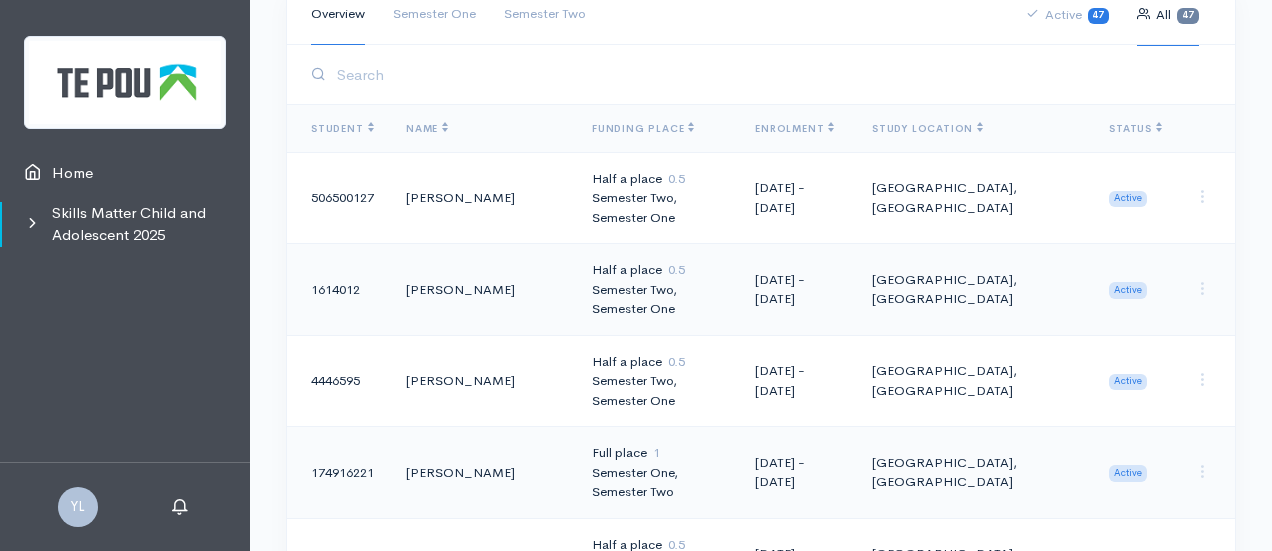 scroll, scrollTop: 0, scrollLeft: 0, axis: both 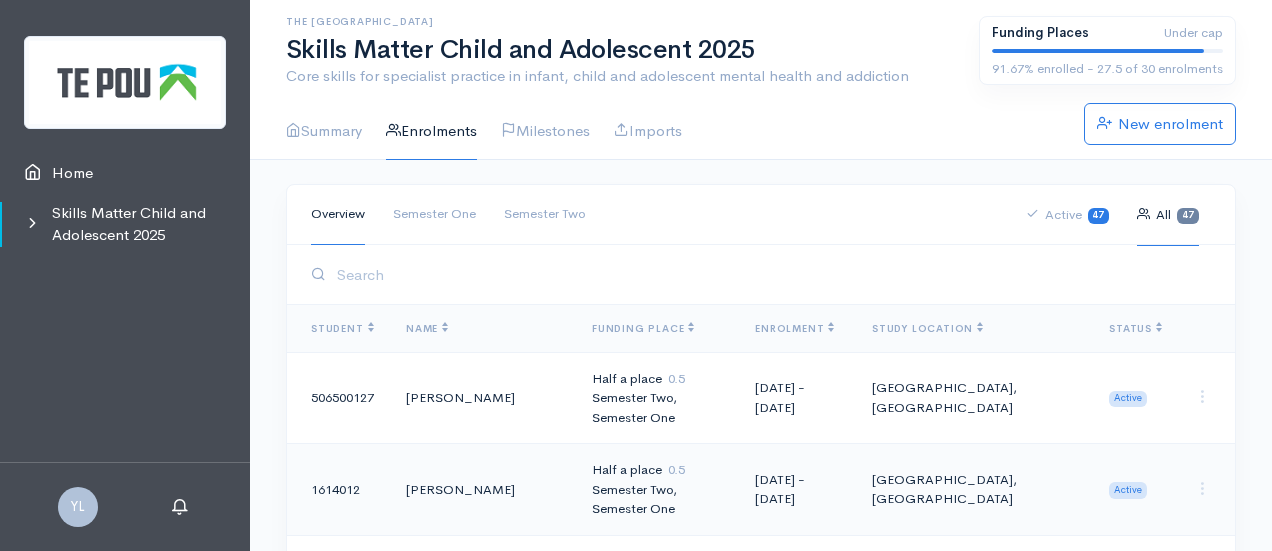 click at bounding box center [771, 274] 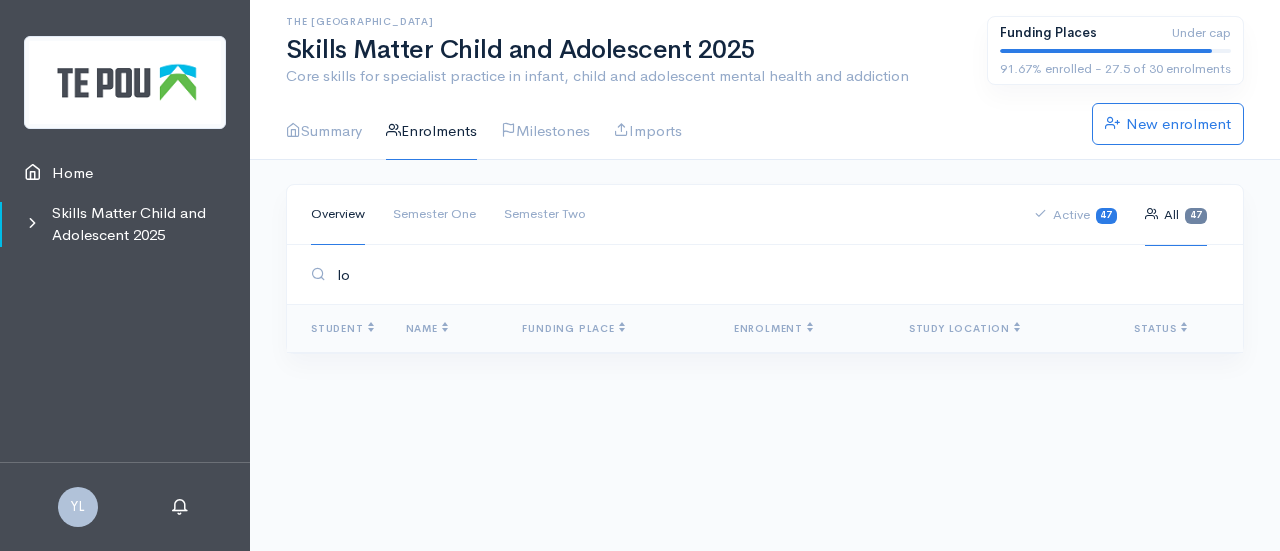 type on "l" 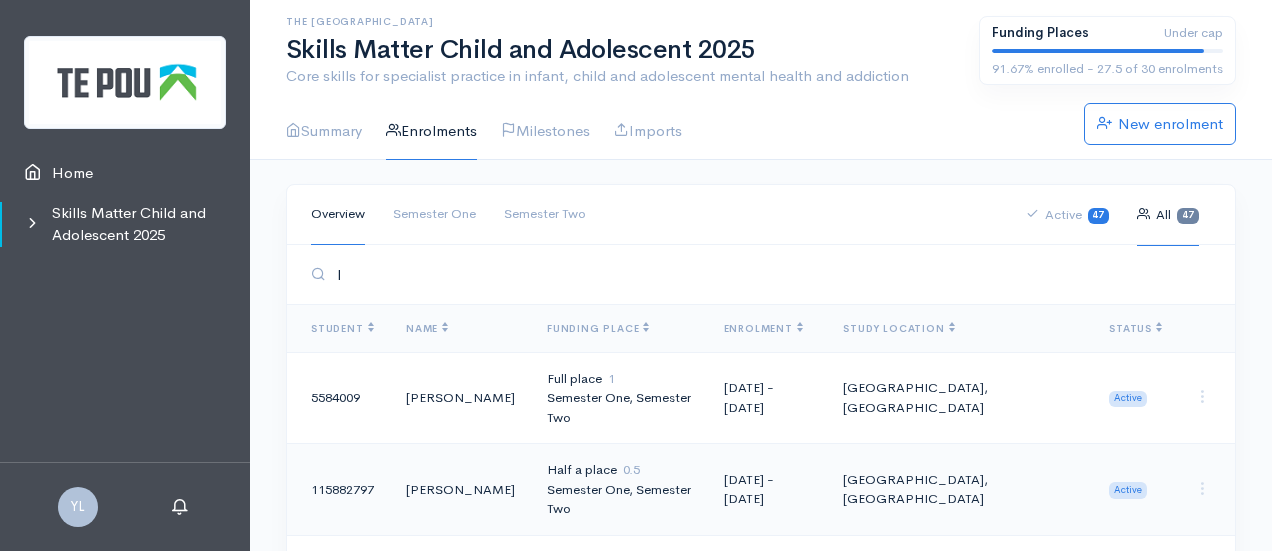 type 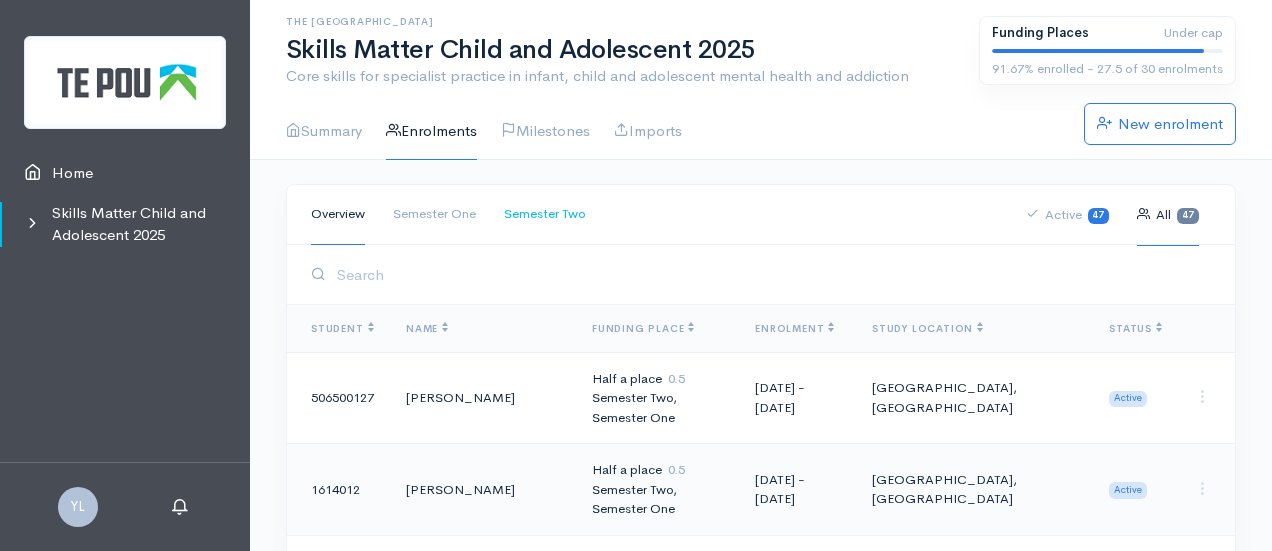 click on "Semester Two" at bounding box center [545, 214] 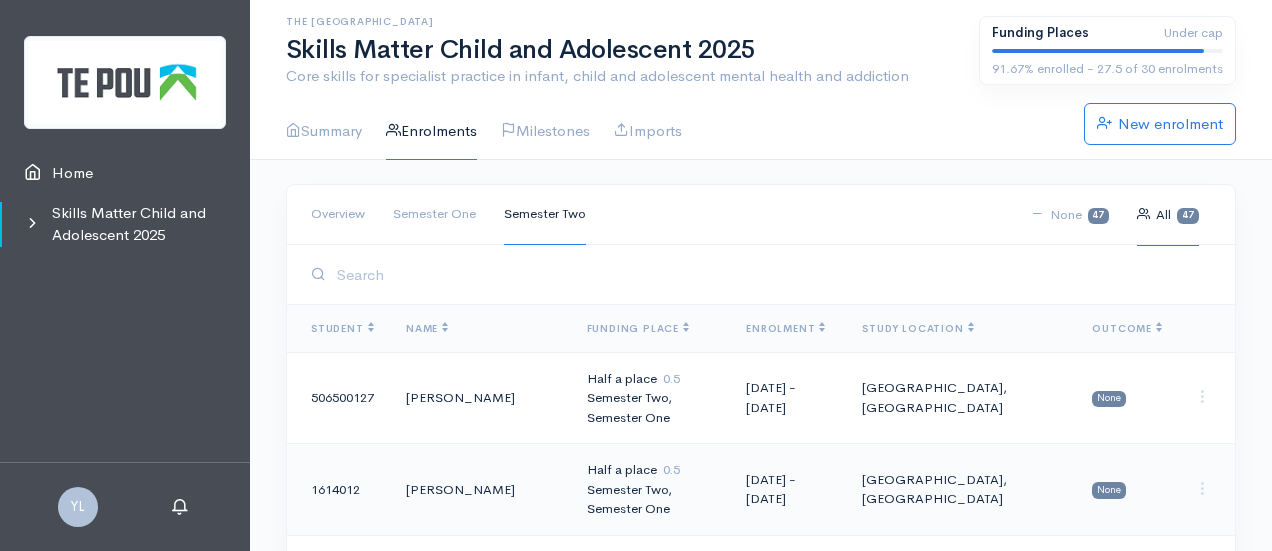 scroll, scrollTop: 0, scrollLeft: 0, axis: both 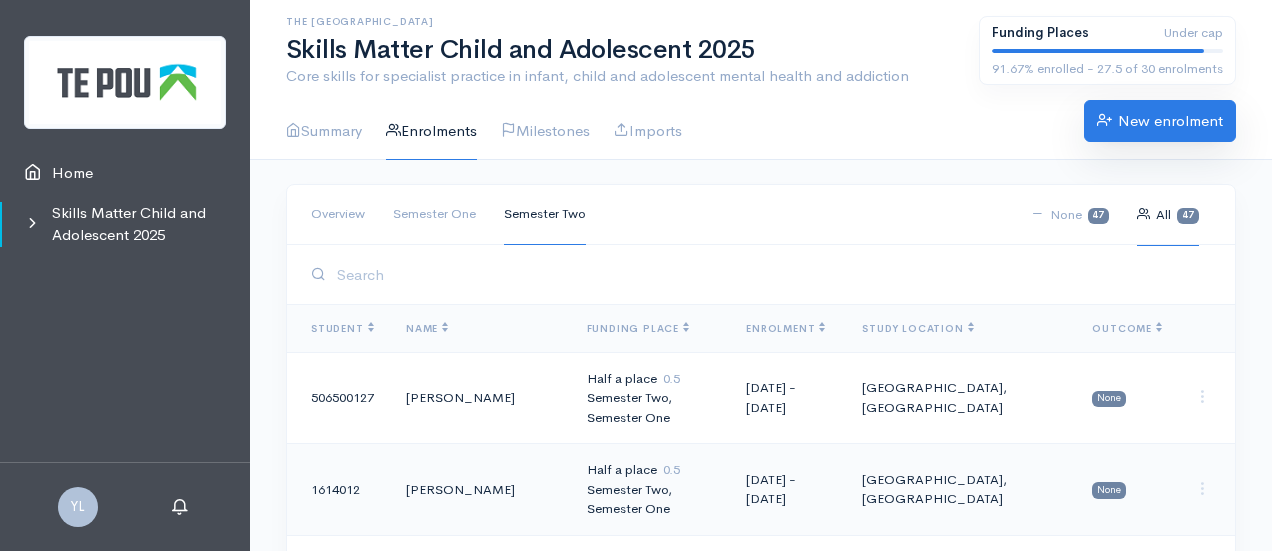 click on "New enrolment" at bounding box center [1160, 121] 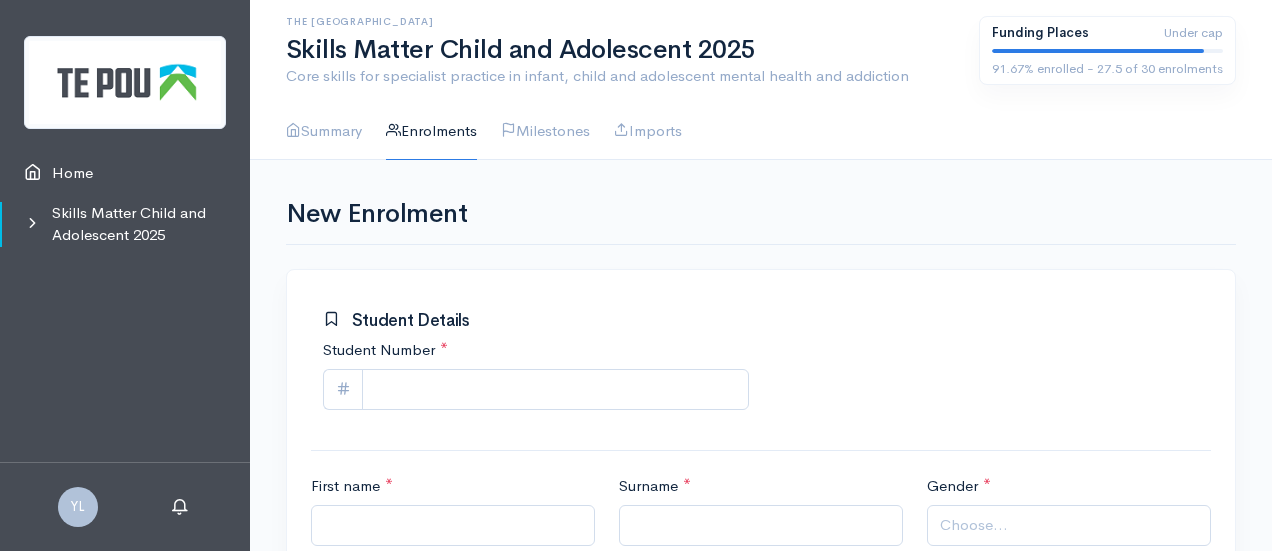 scroll, scrollTop: 0, scrollLeft: 0, axis: both 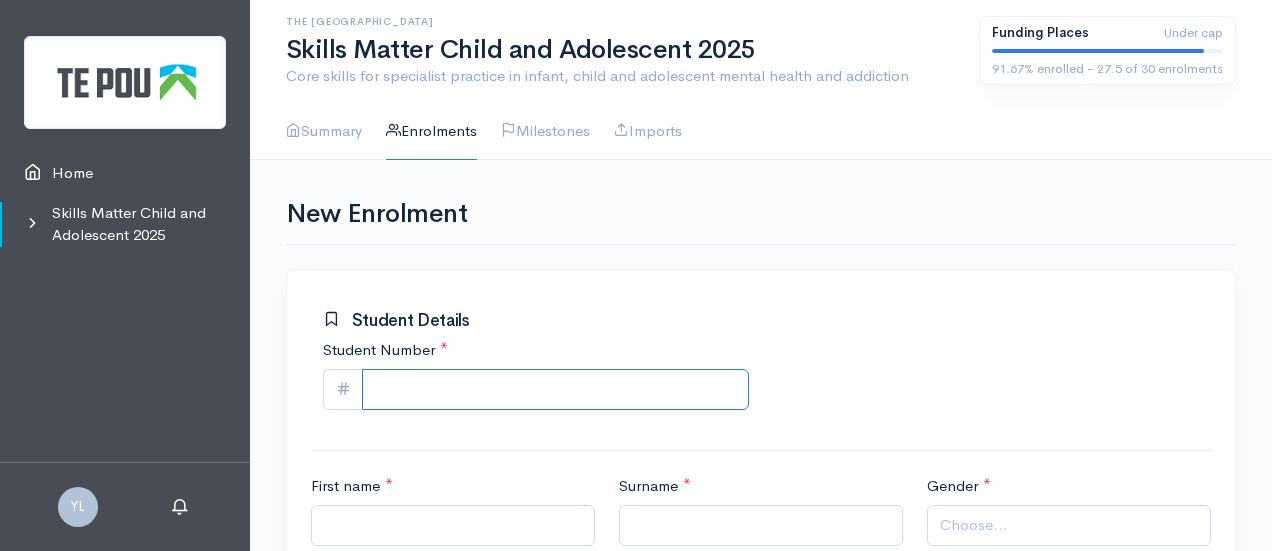 click on "Student Number *" at bounding box center [555, 389] 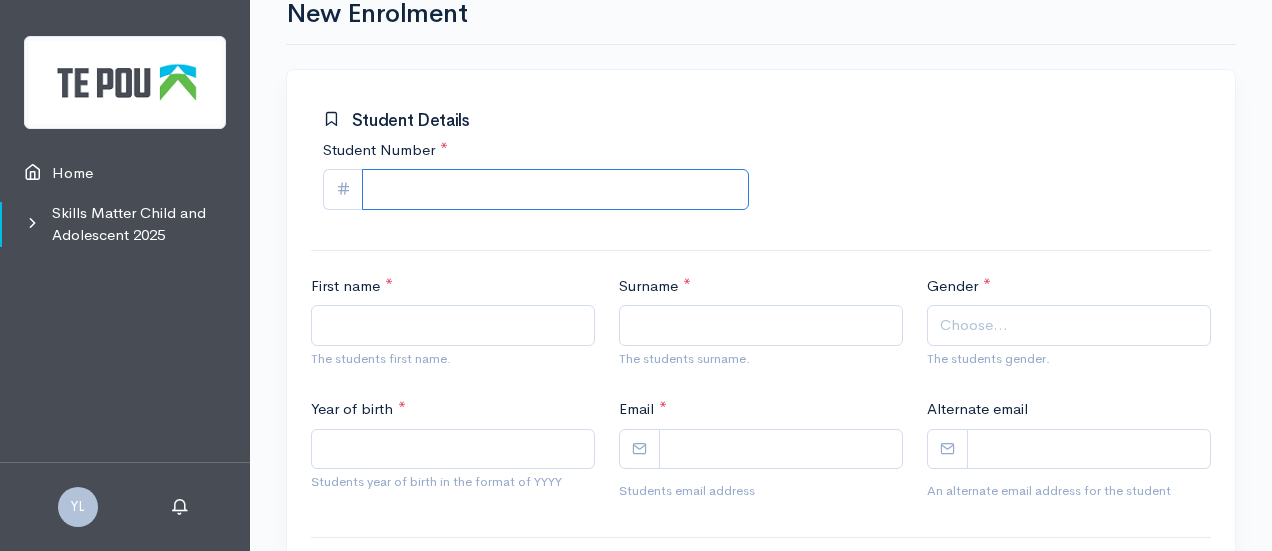 click on "Student Number *" at bounding box center [555, 189] 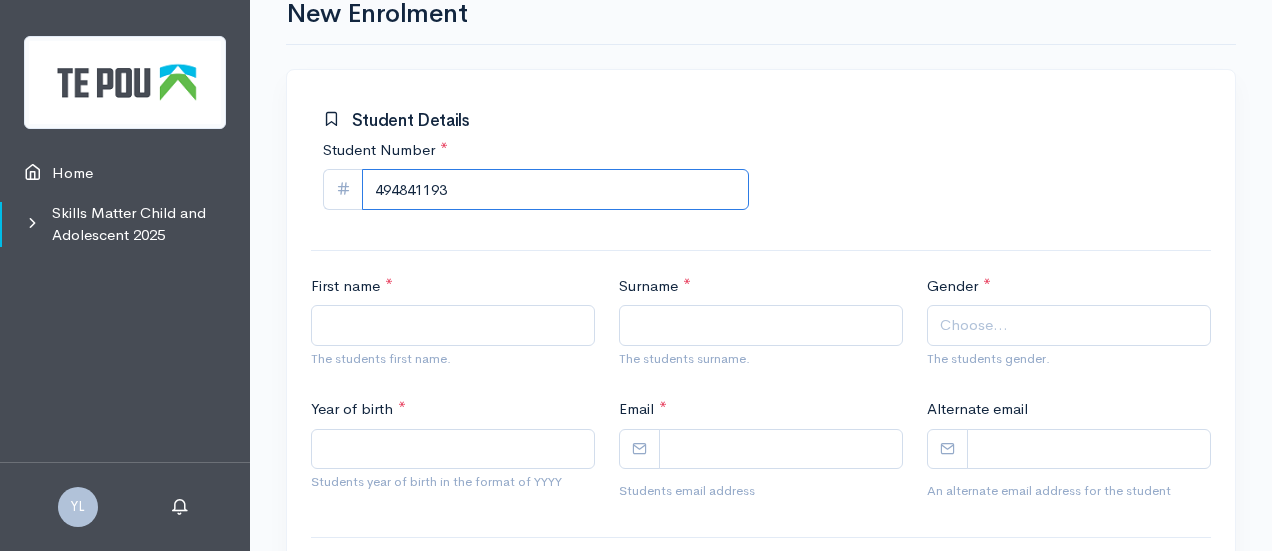 type on "494841193" 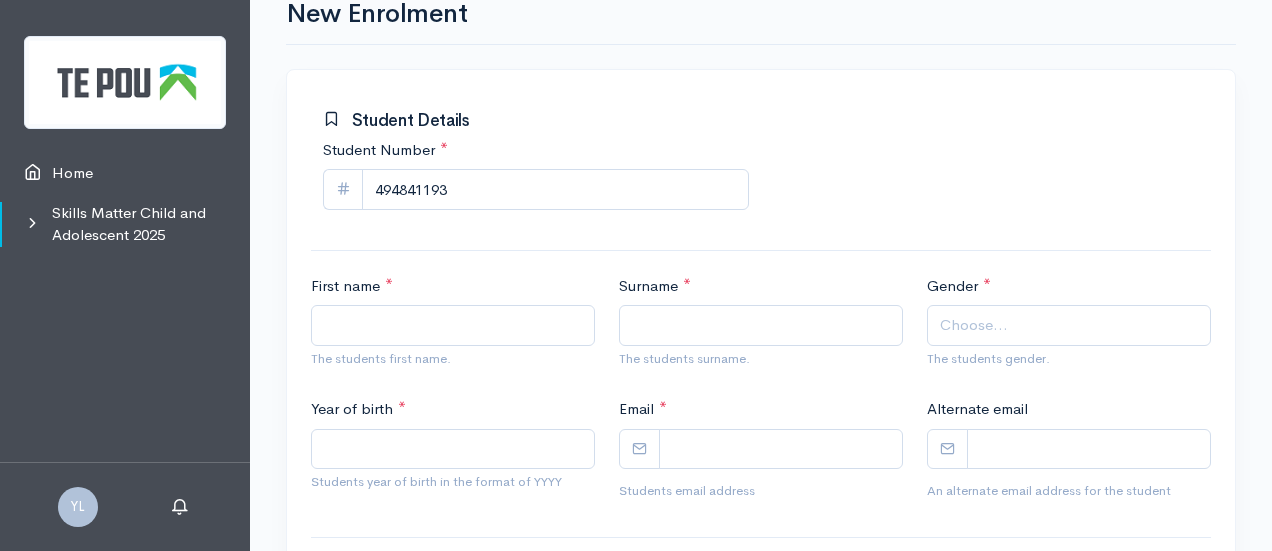 click on "Student Number *
494841193" at bounding box center (761, 191) 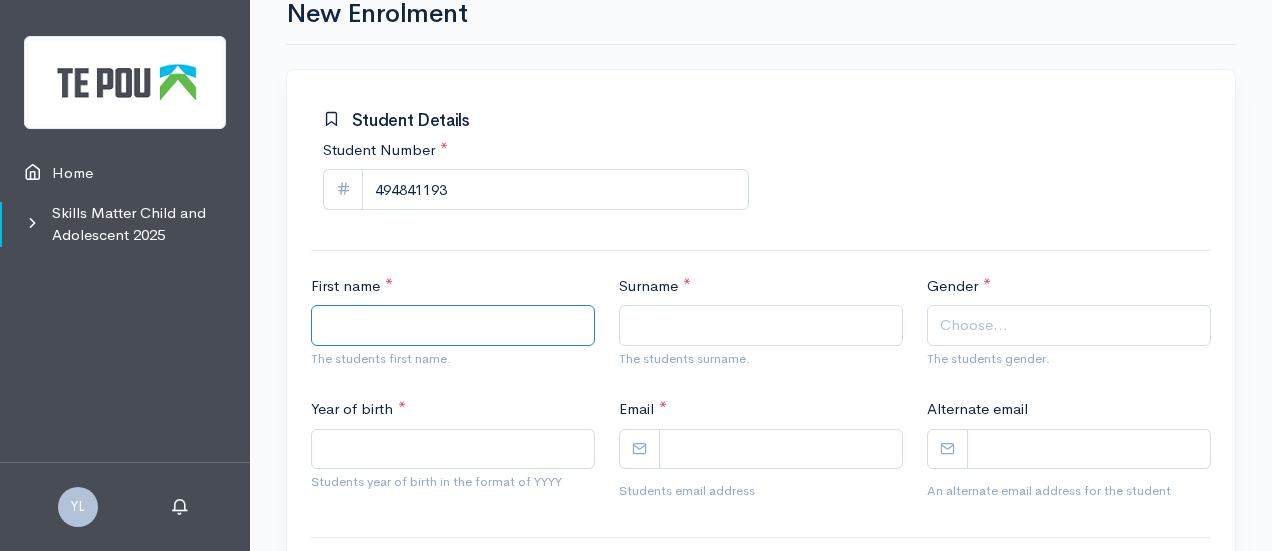click on "First name *" at bounding box center [453, 325] 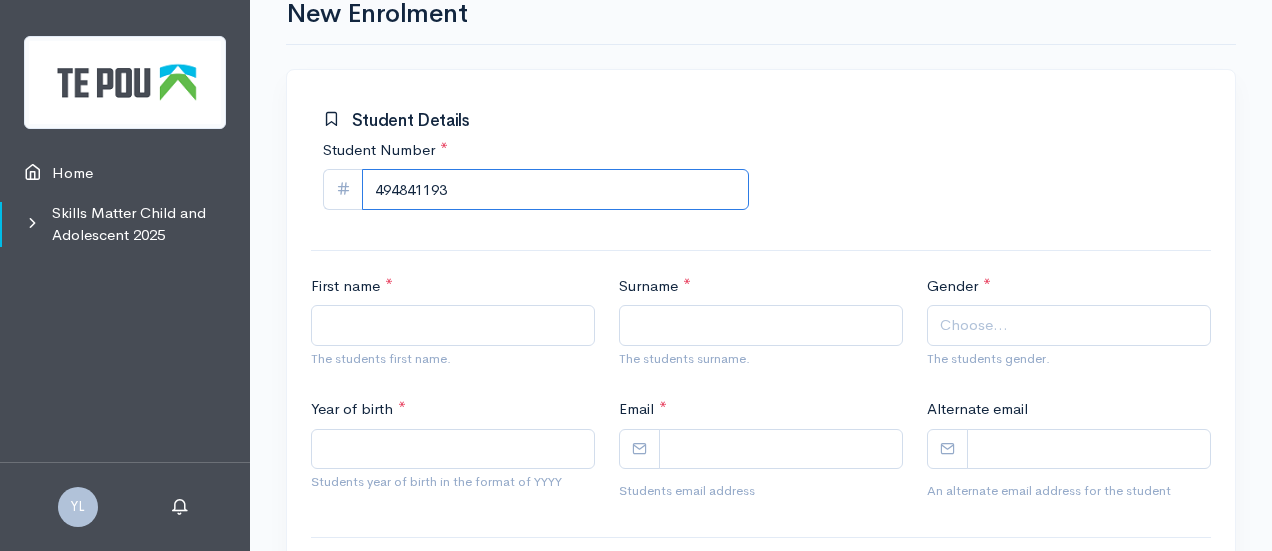 click on "494841193" at bounding box center (555, 189) 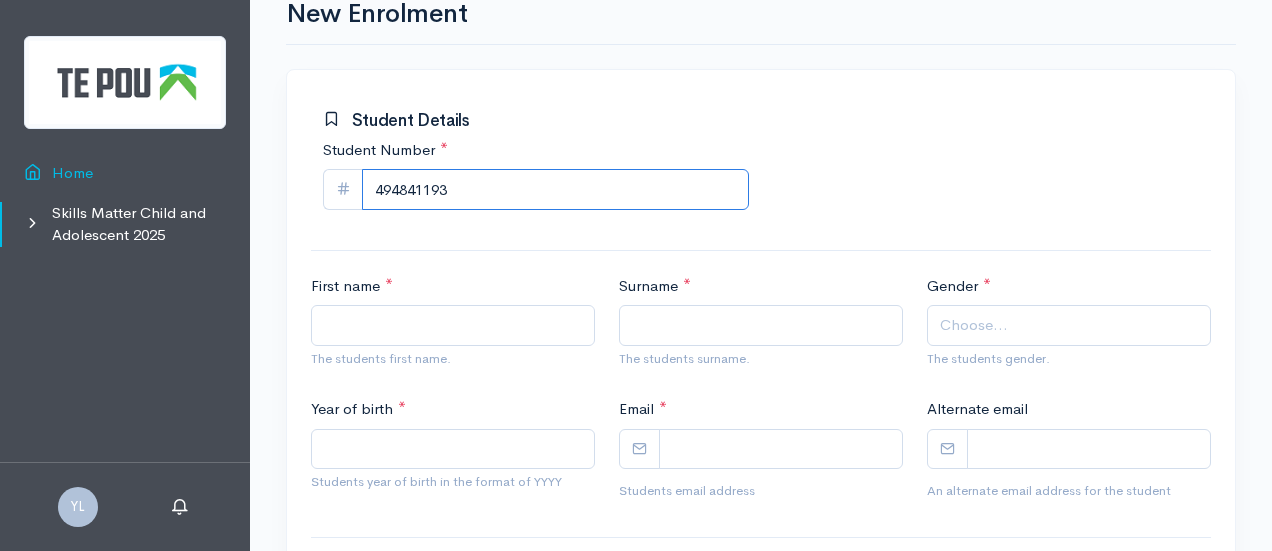 drag, startPoint x: 467, startPoint y: 192, endPoint x: 231, endPoint y: 191, distance: 236.00212 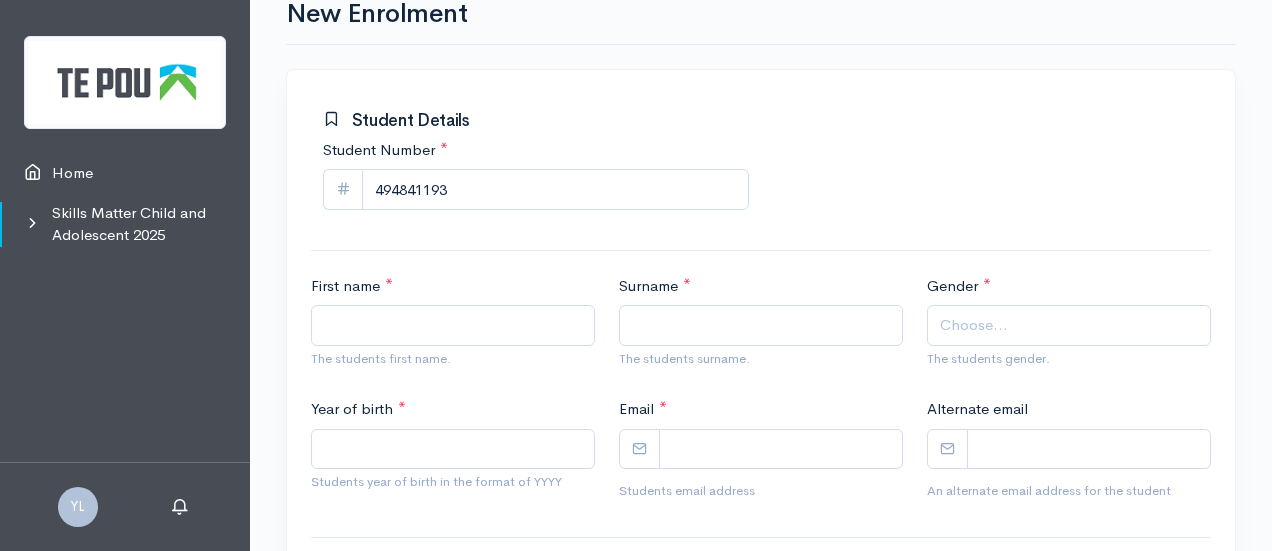 click at bounding box center (761, 259) 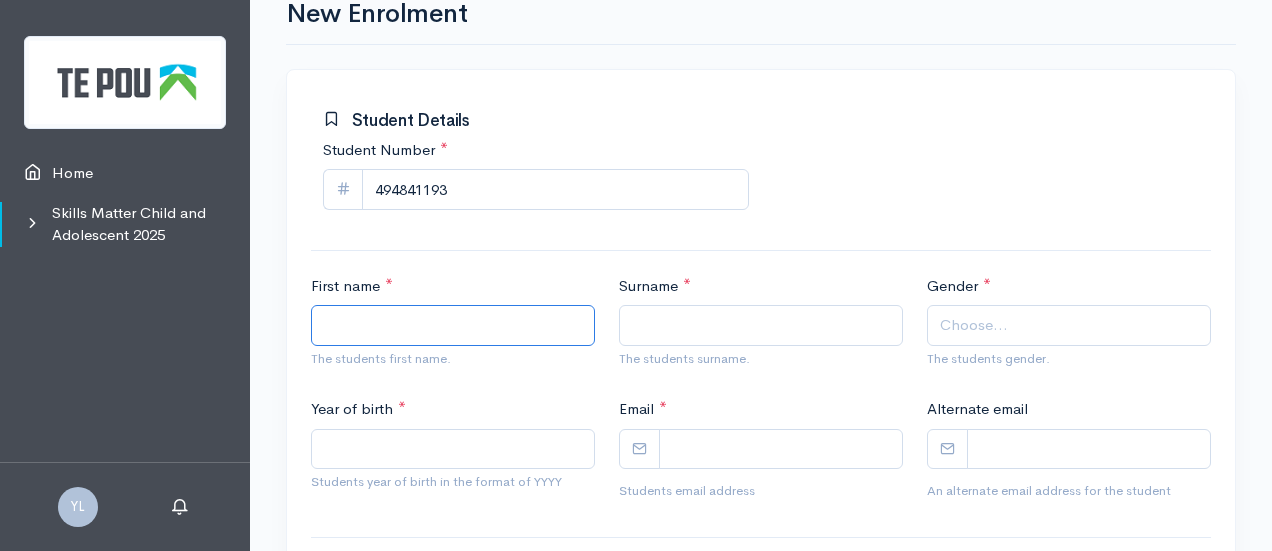click on "First name *" at bounding box center [453, 325] 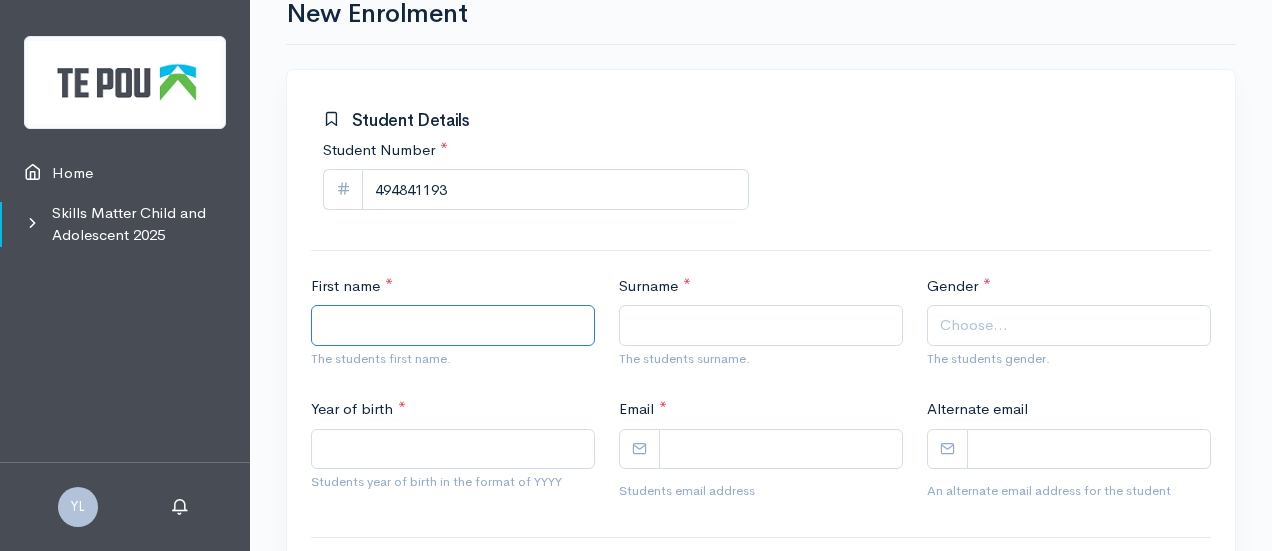 type on "o" 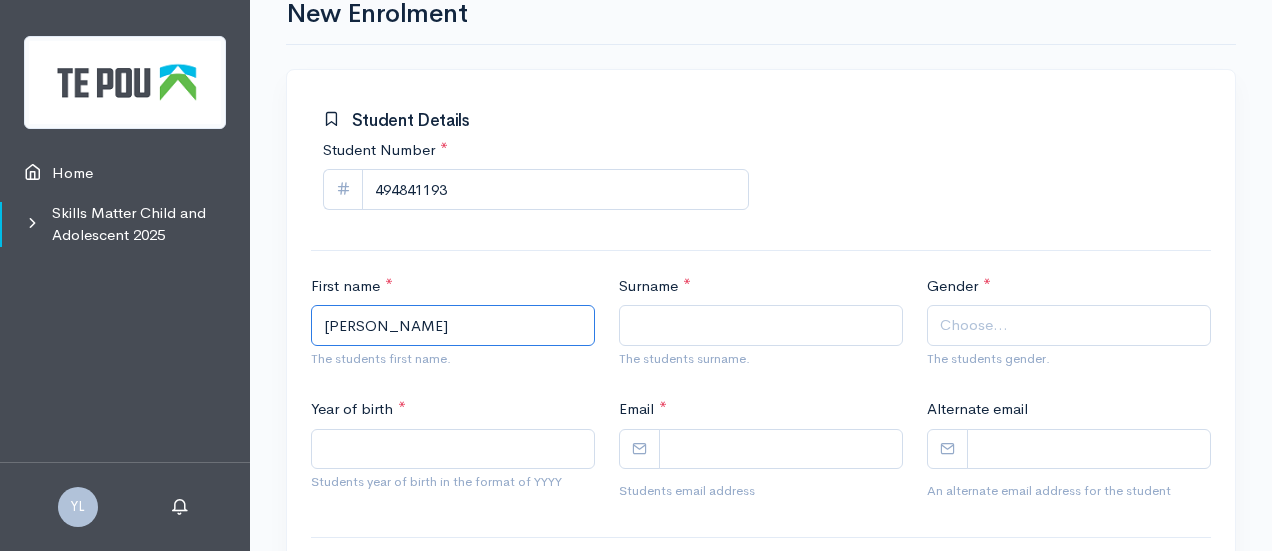 type on "Lorna" 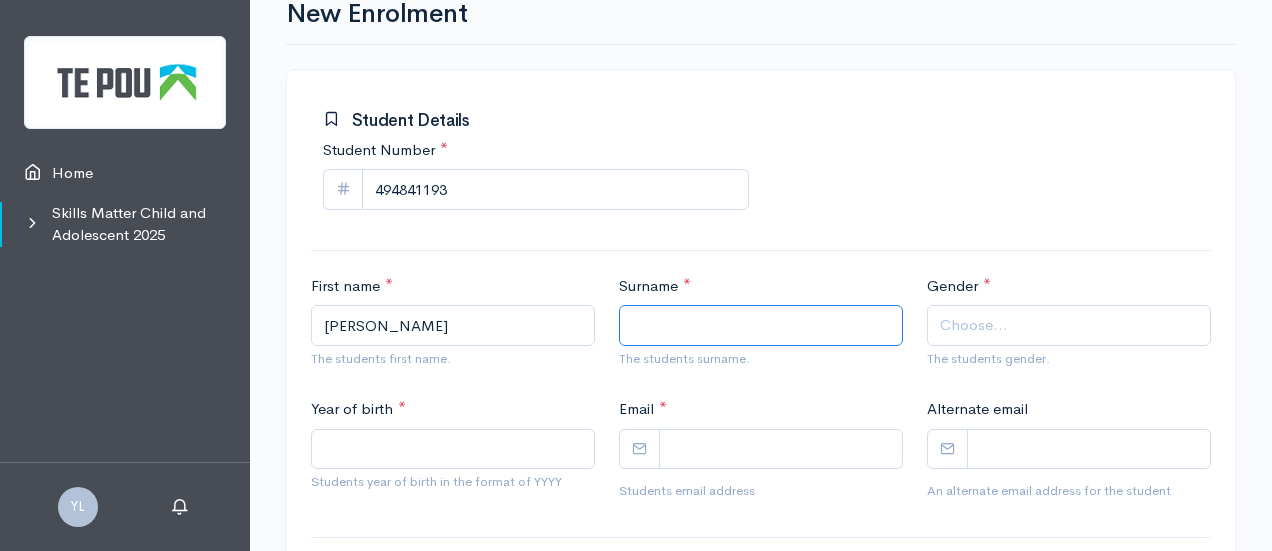 click on "Surname *" at bounding box center [761, 325] 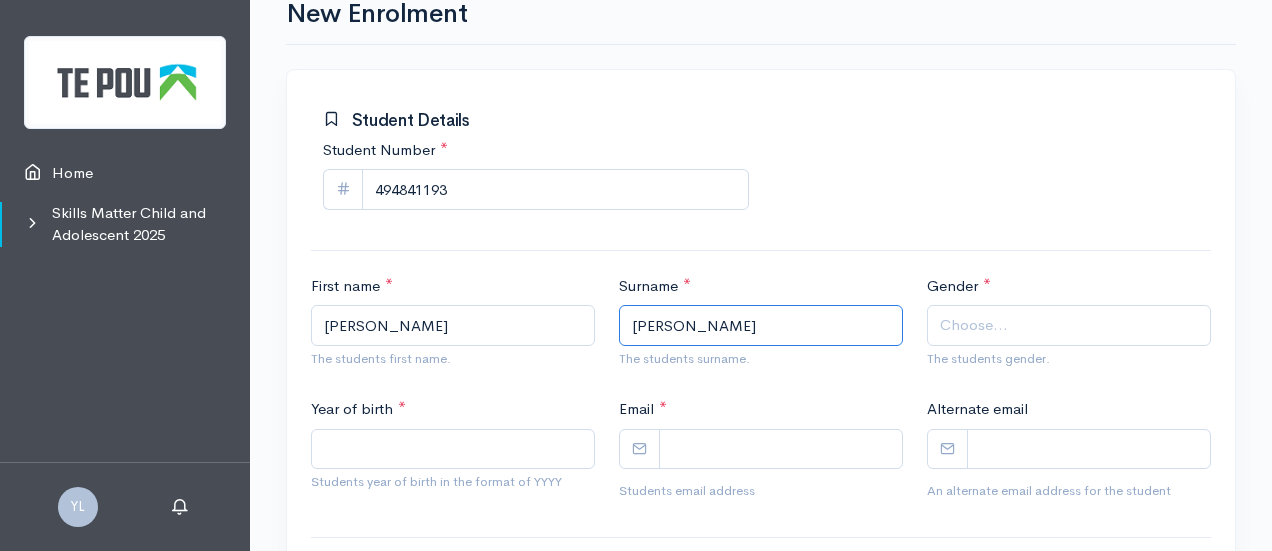 type on "Ryland" 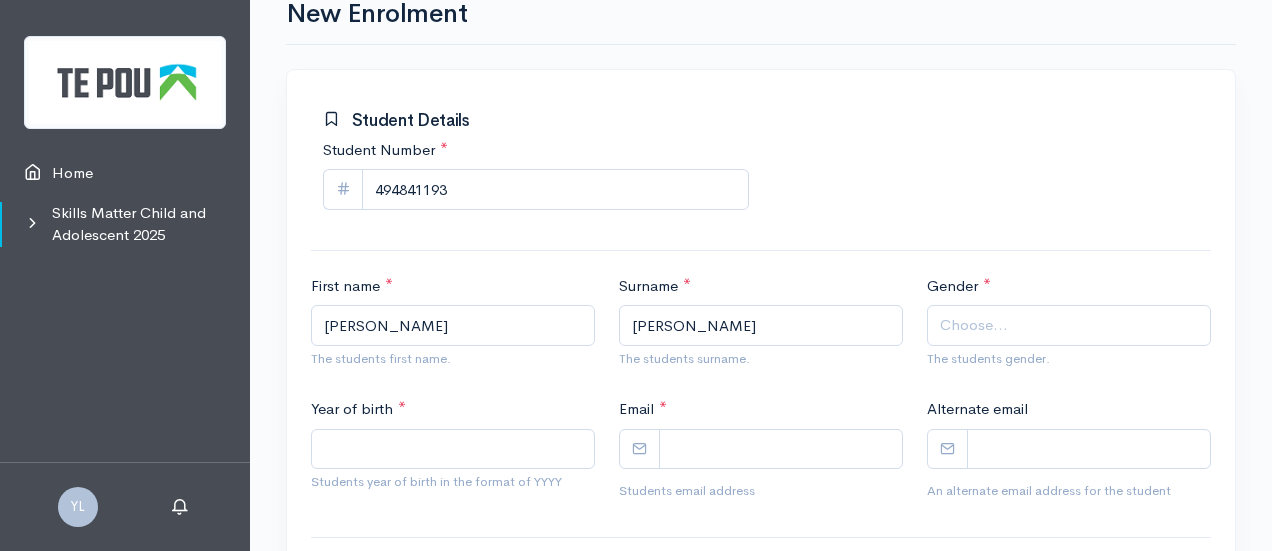 click on "Choose..." at bounding box center [1071, 325] 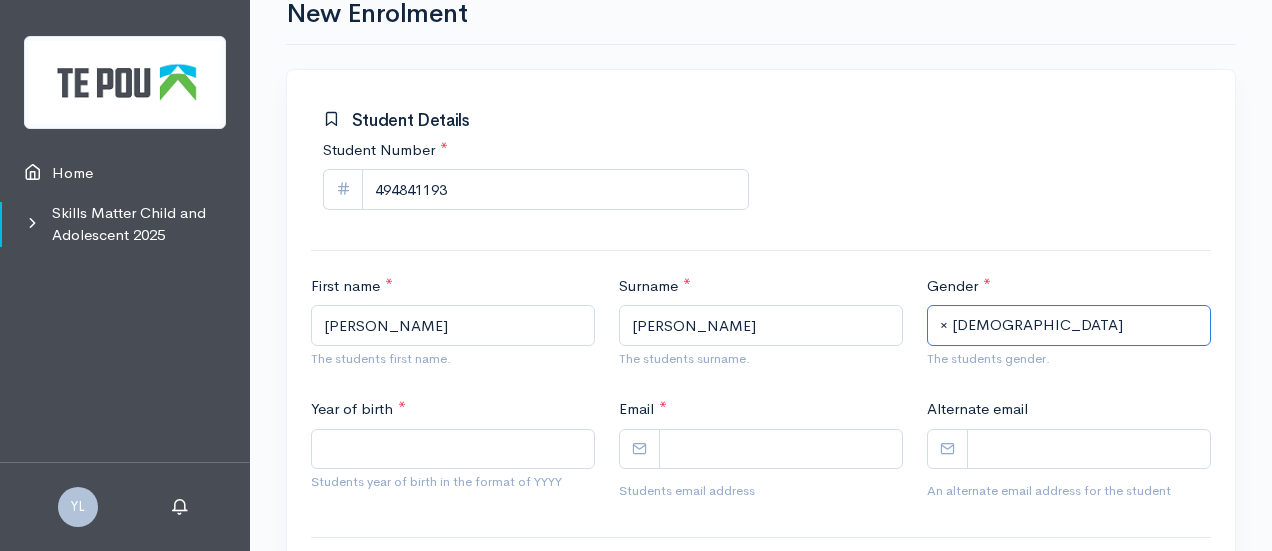 scroll, scrollTop: 400, scrollLeft: 0, axis: vertical 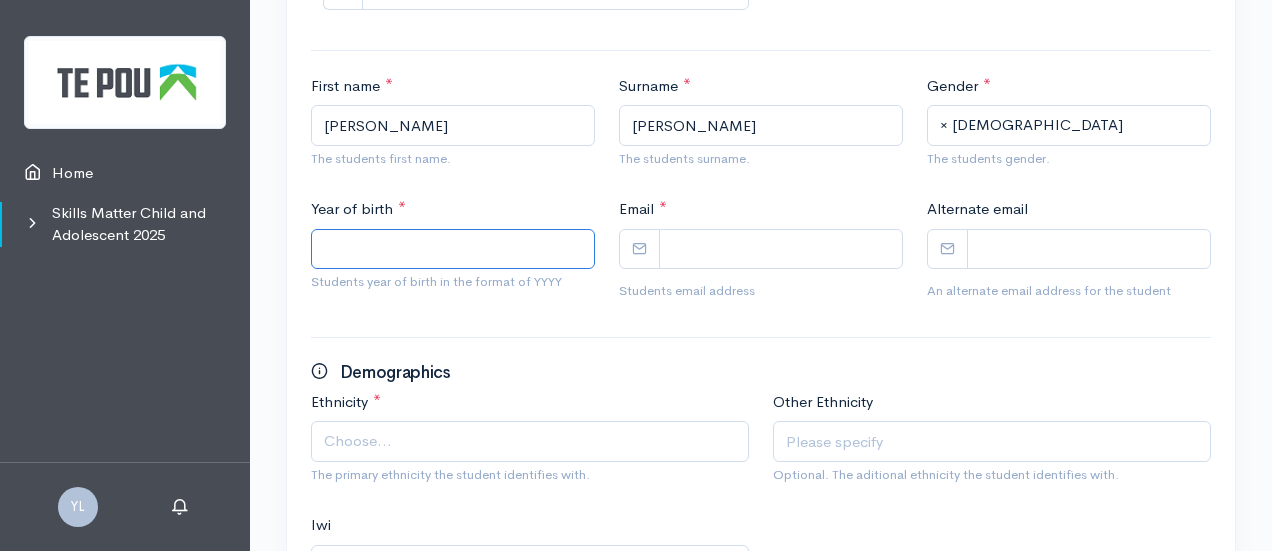 click on "Year of birth *" at bounding box center (453, 249) 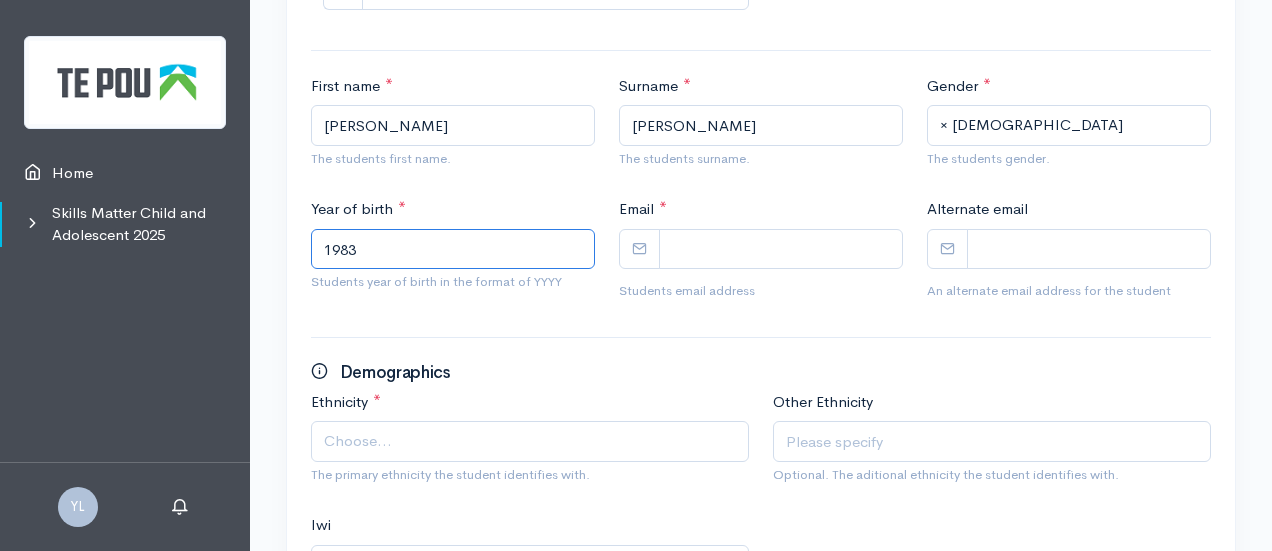type on "1983" 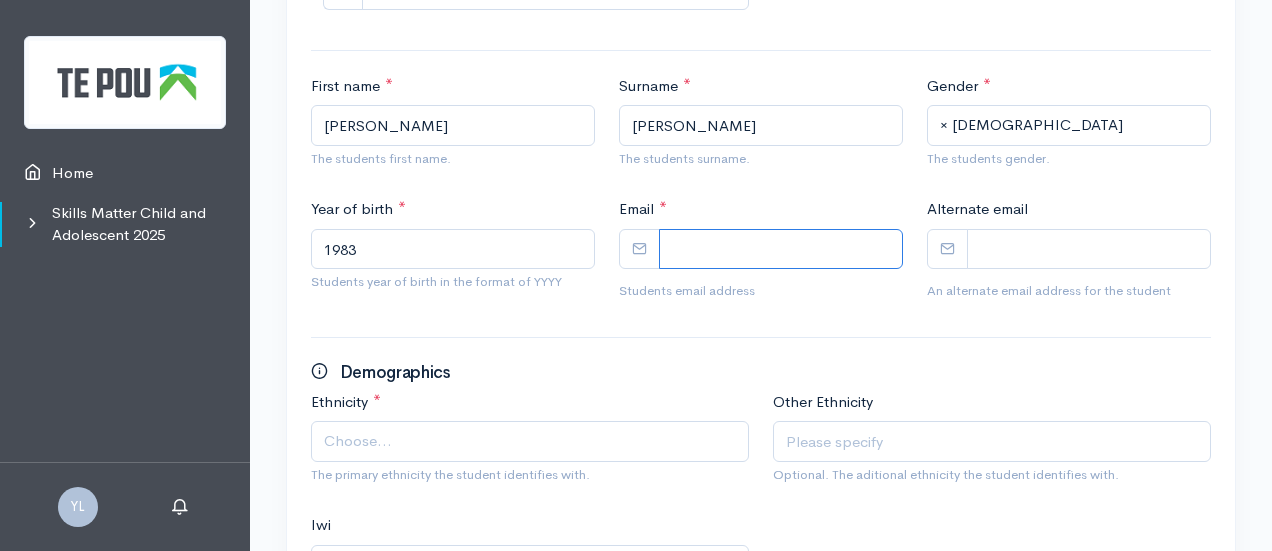 click on "Email *" at bounding box center [781, 249] 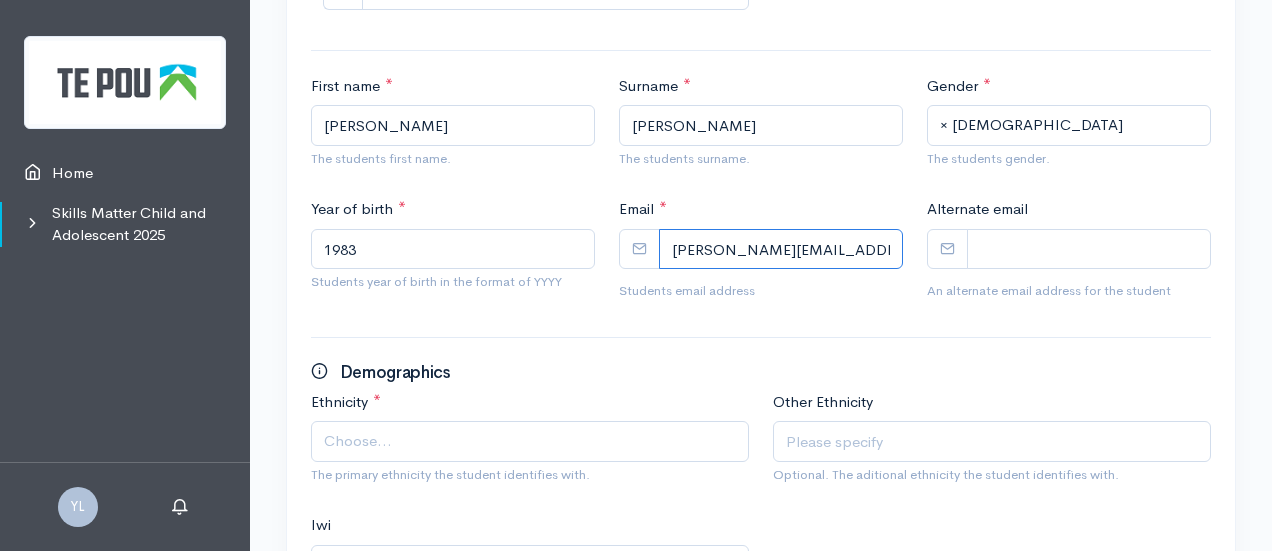 type on "lorna.m.ryland@gmail.com" 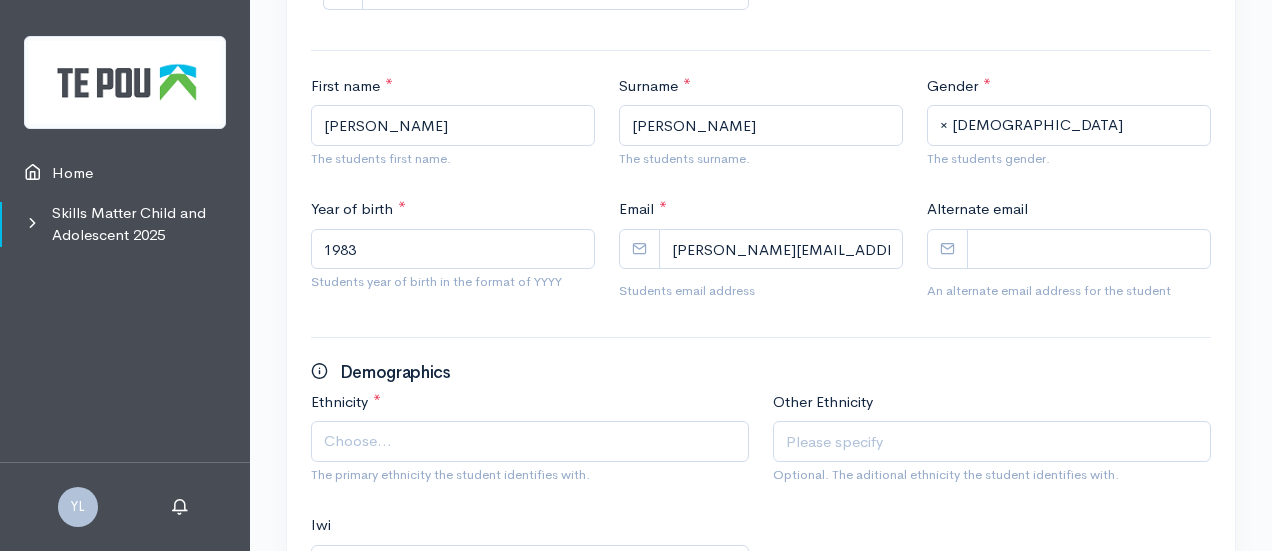 click at bounding box center (761, 337) 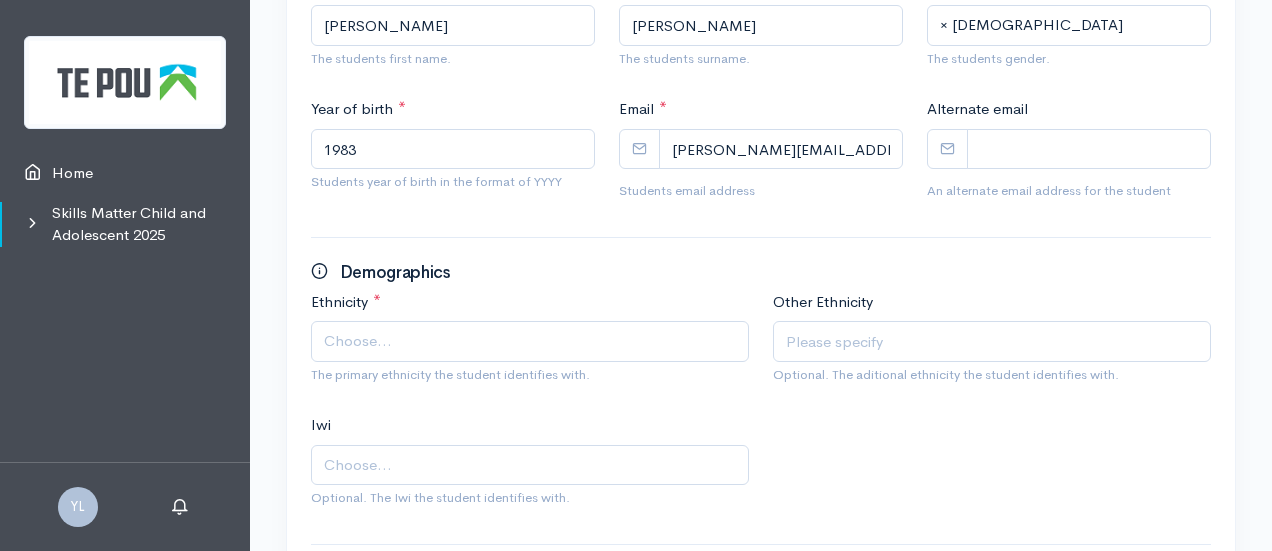 click on "Choose..." at bounding box center [532, 341] 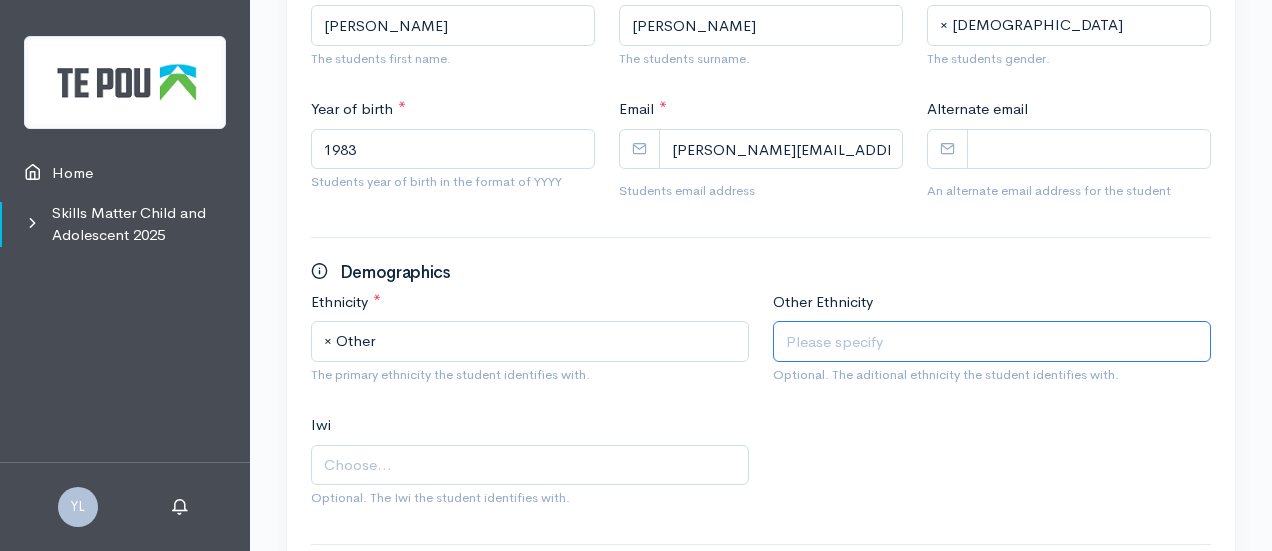 click at bounding box center (992, 341) 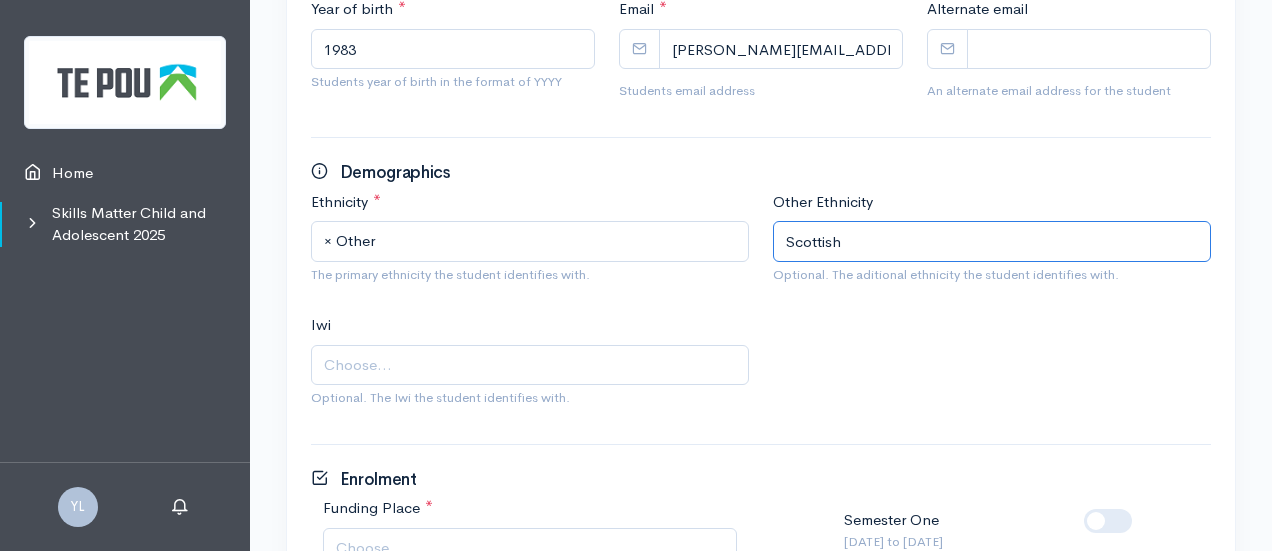 scroll, scrollTop: 700, scrollLeft: 0, axis: vertical 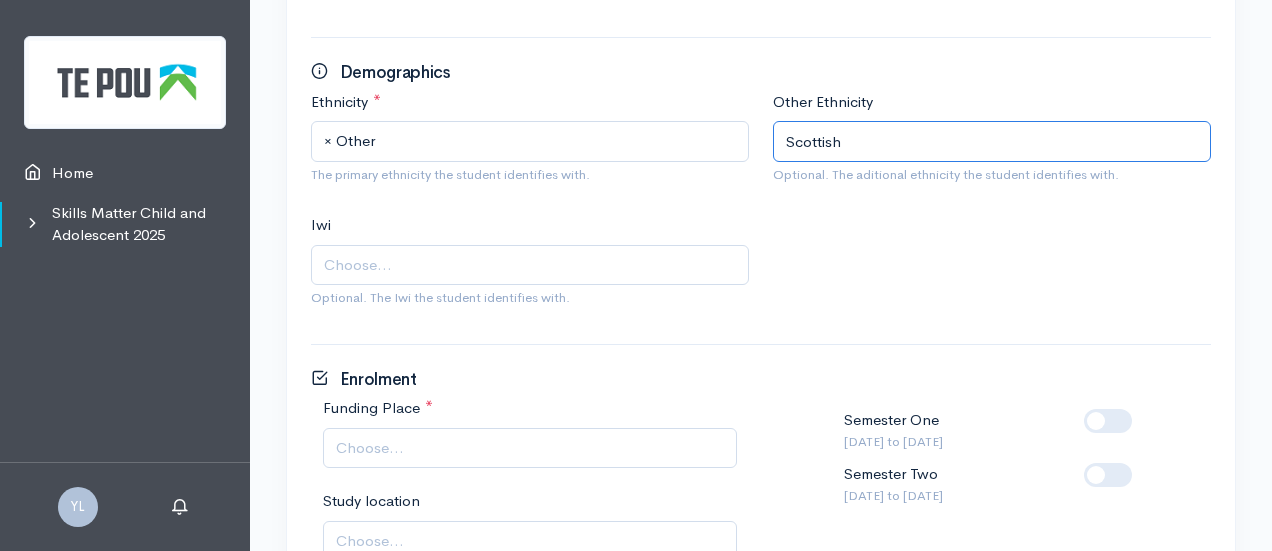 type on "Scottish" 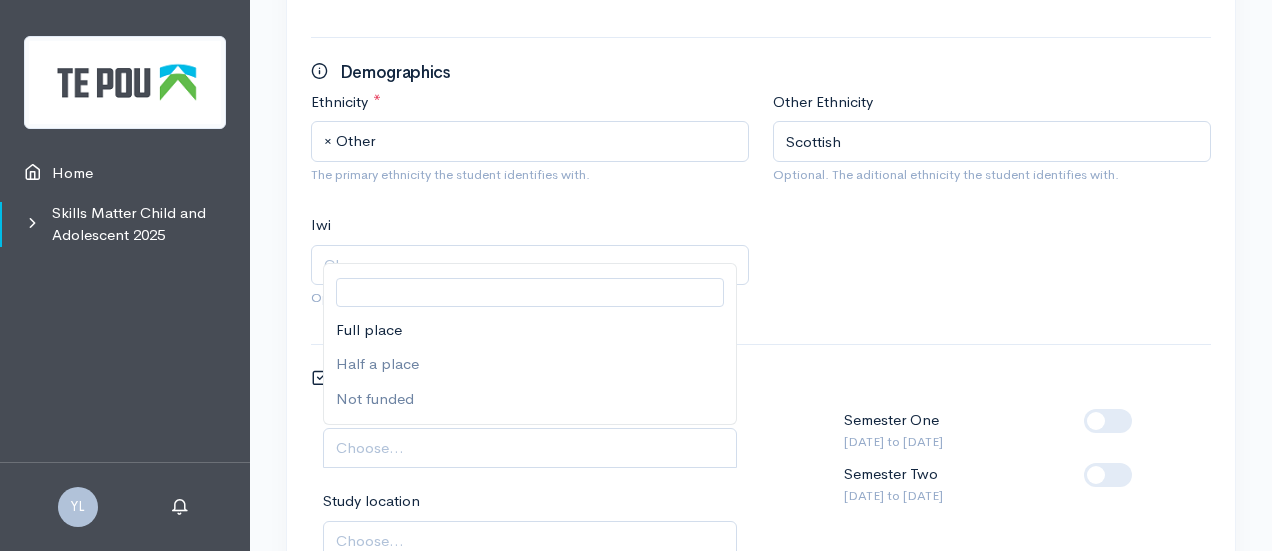 click on "Choose..." at bounding box center (530, 448) 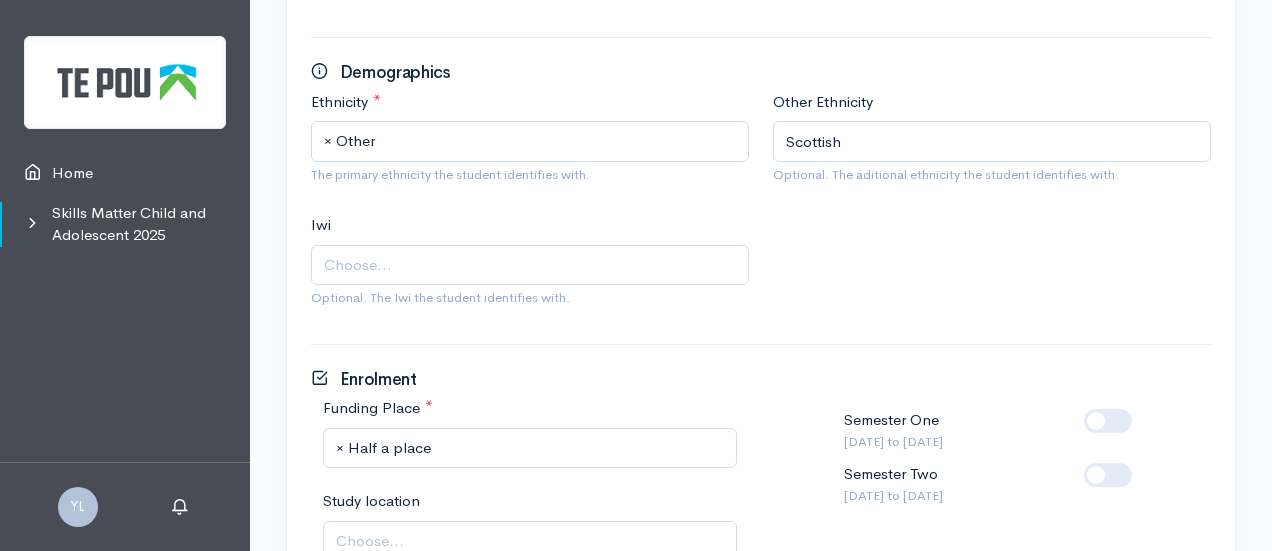 click at bounding box center [1140, 463] 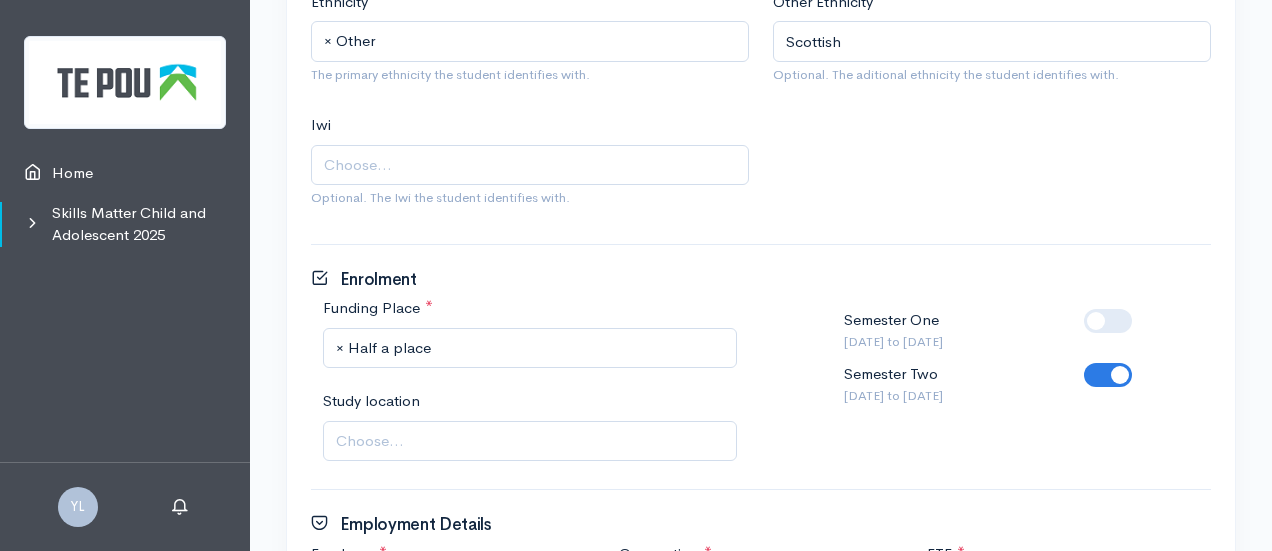 scroll, scrollTop: 900, scrollLeft: 0, axis: vertical 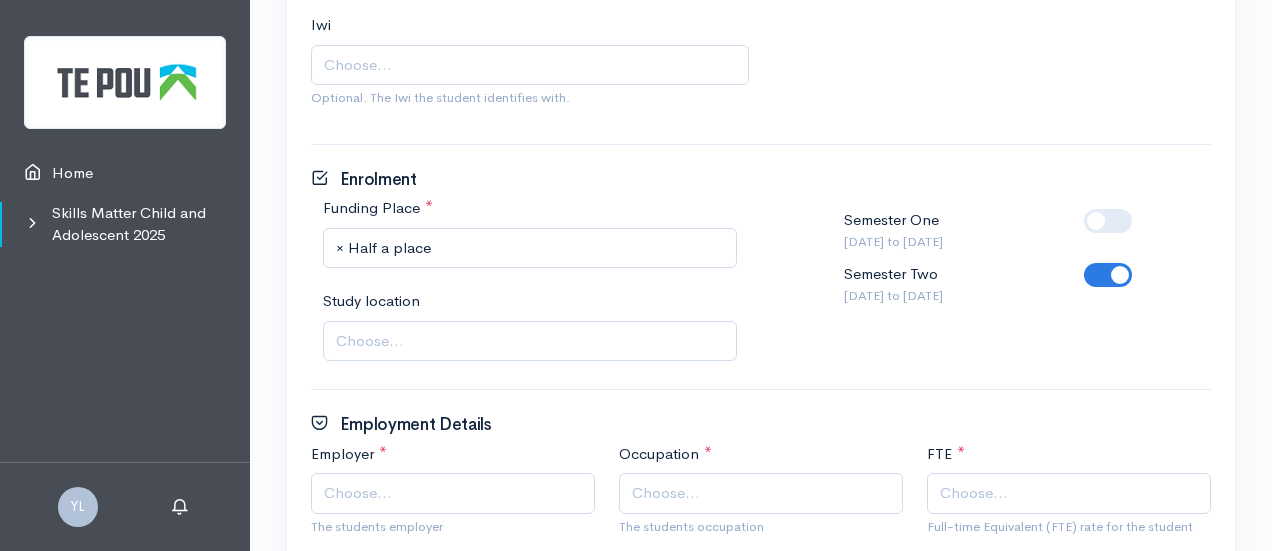 click on "Choose..." at bounding box center [532, 341] 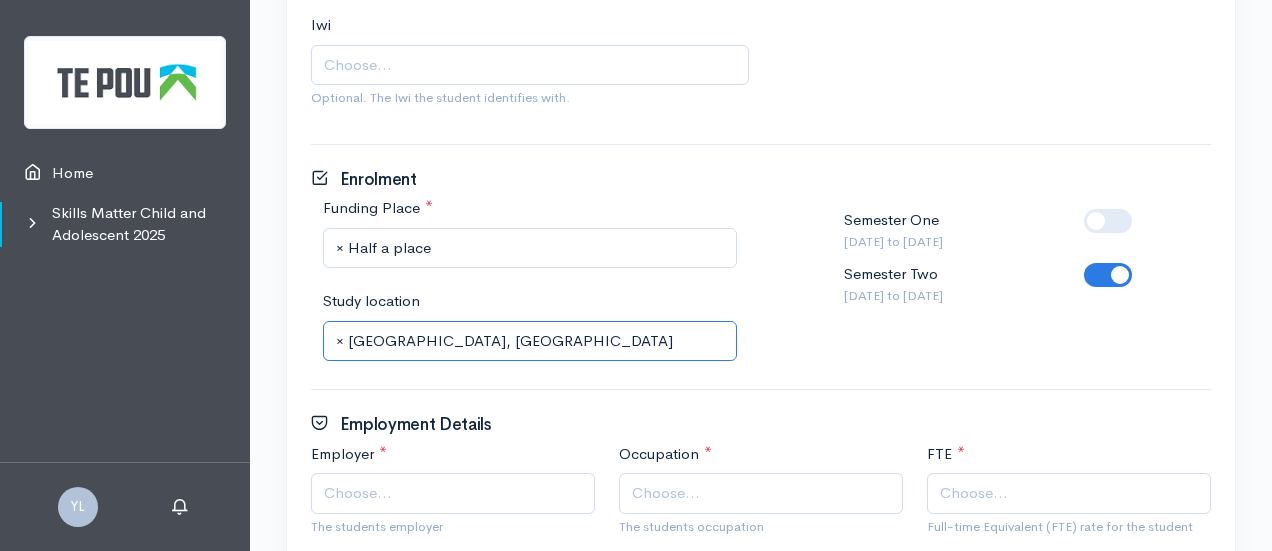 scroll, scrollTop: 1100, scrollLeft: 0, axis: vertical 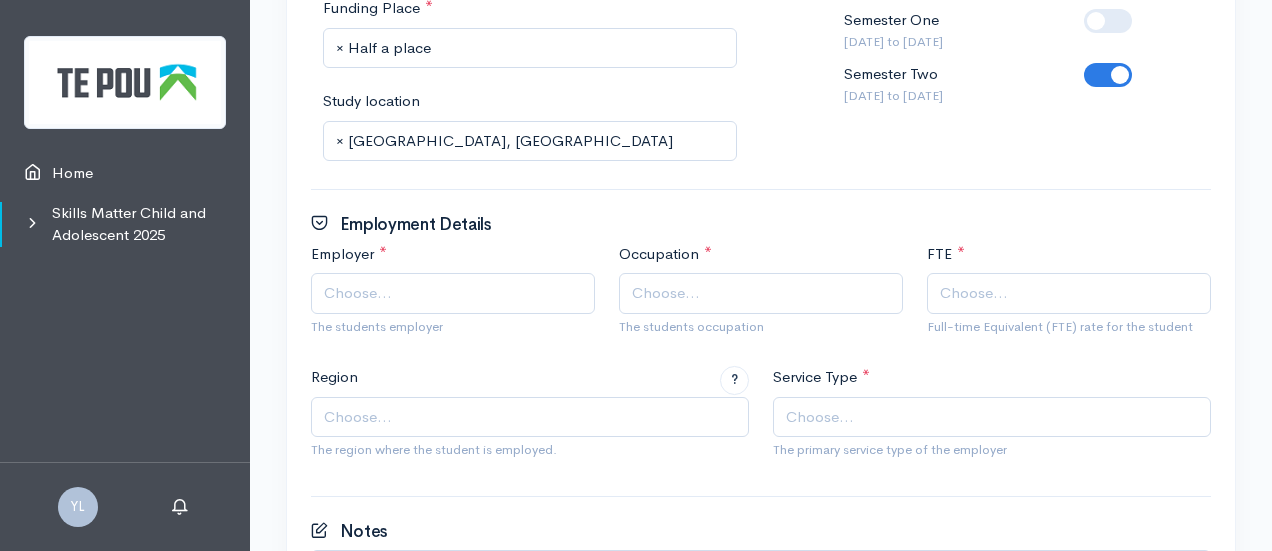 click on "Choose..." at bounding box center [455, 293] 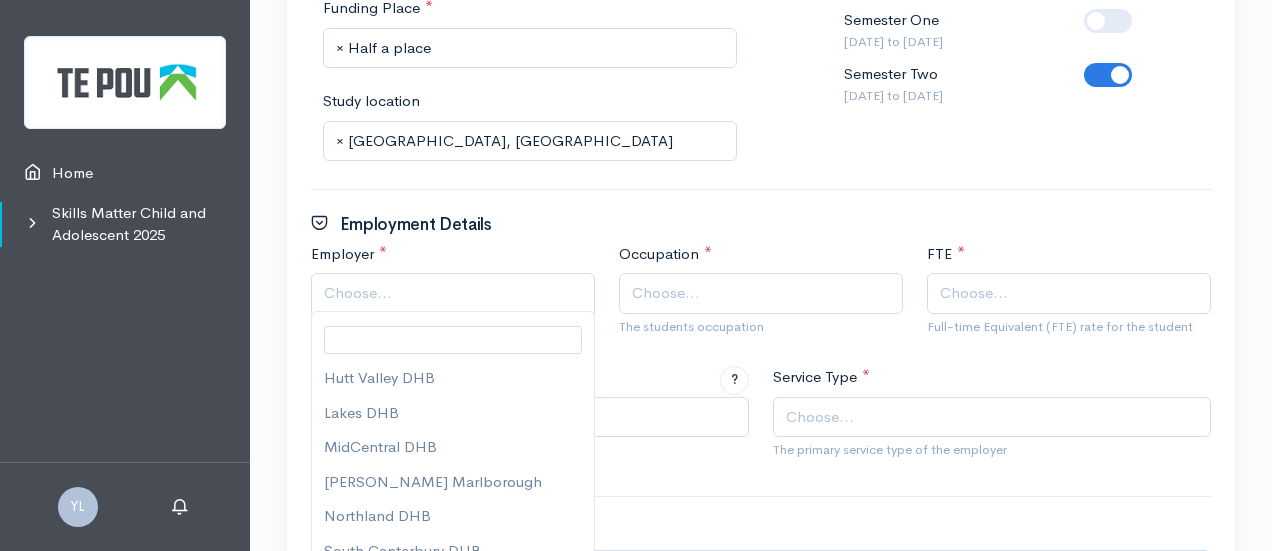scroll, scrollTop: 224, scrollLeft: 0, axis: vertical 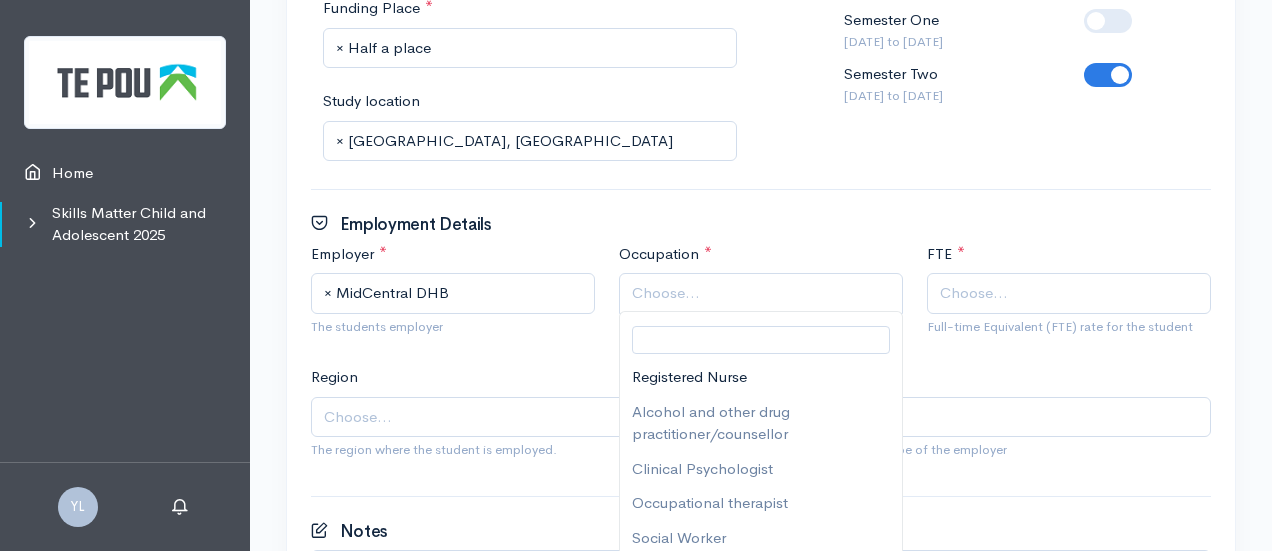 click on "Choose..." at bounding box center (763, 293) 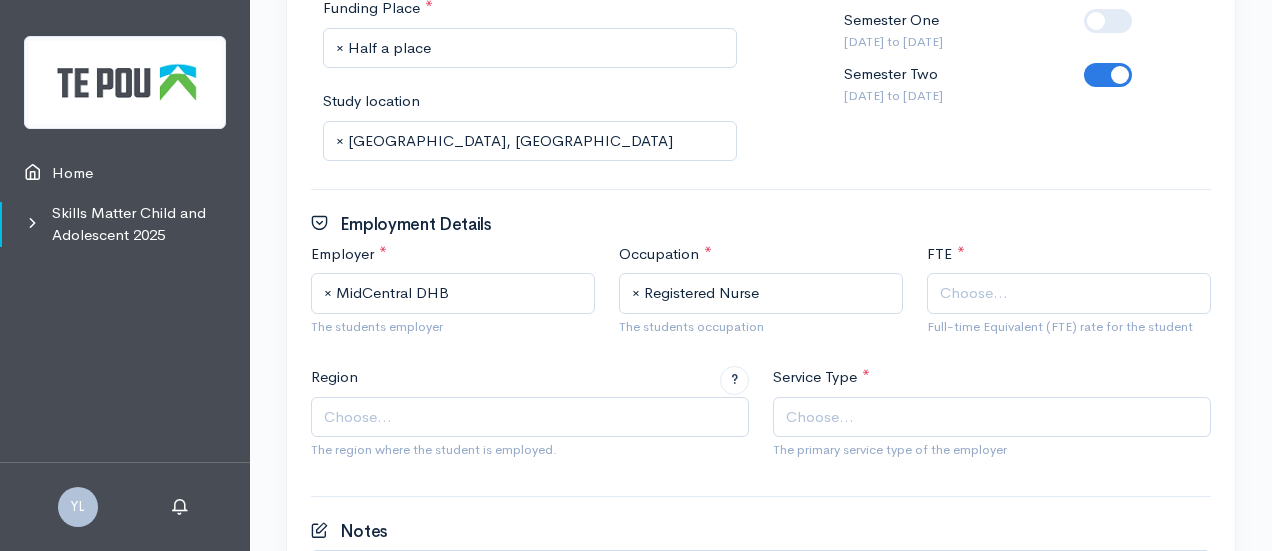 click on "Choose..." at bounding box center [974, 293] 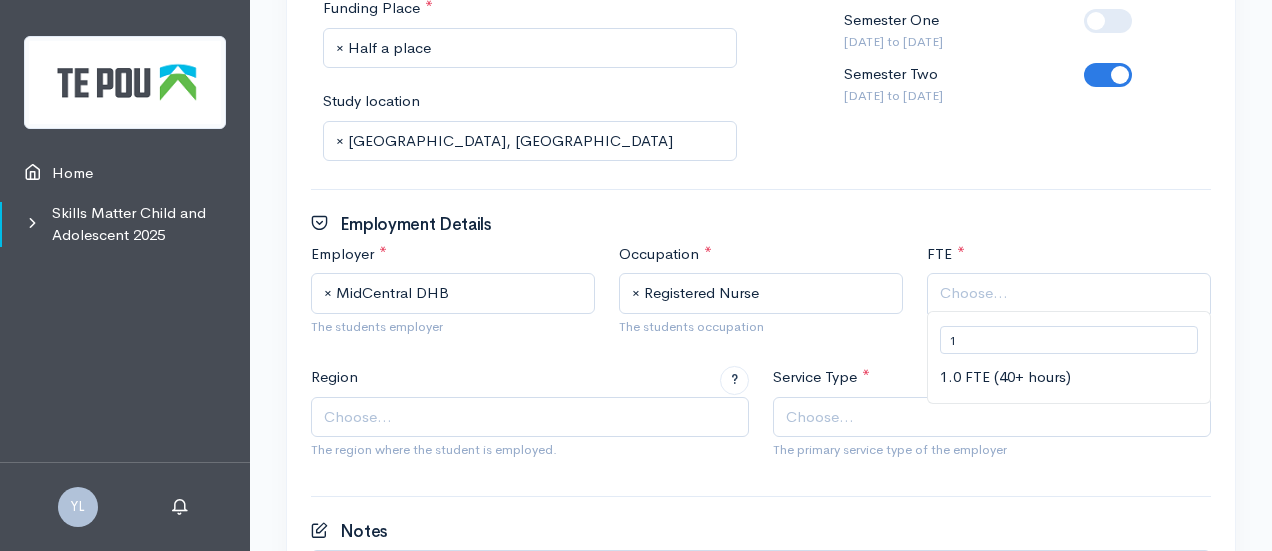 type on "1" 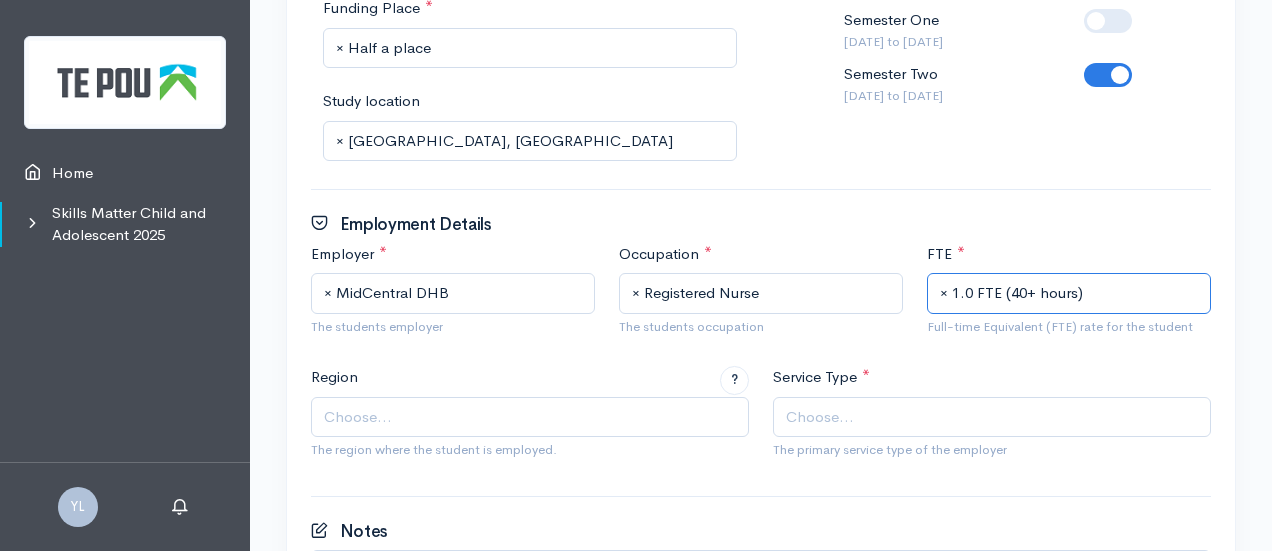 scroll, scrollTop: 1300, scrollLeft: 0, axis: vertical 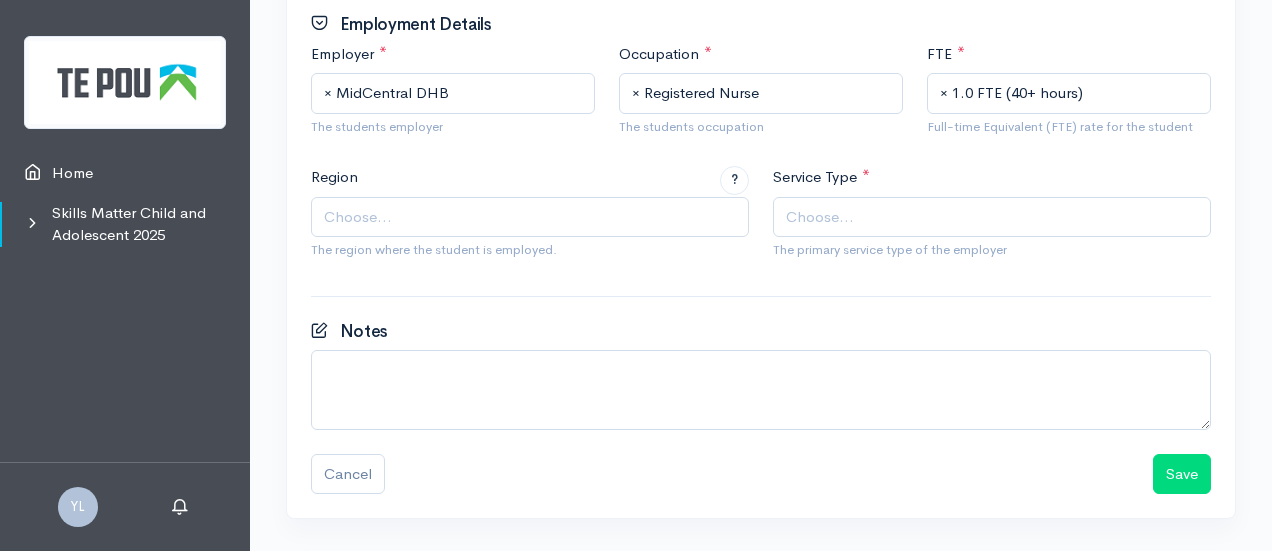 click on "Region   ?
Northern
Midland
Central
South Island
Choose...
The region where the student is employed." at bounding box center (530, 217) 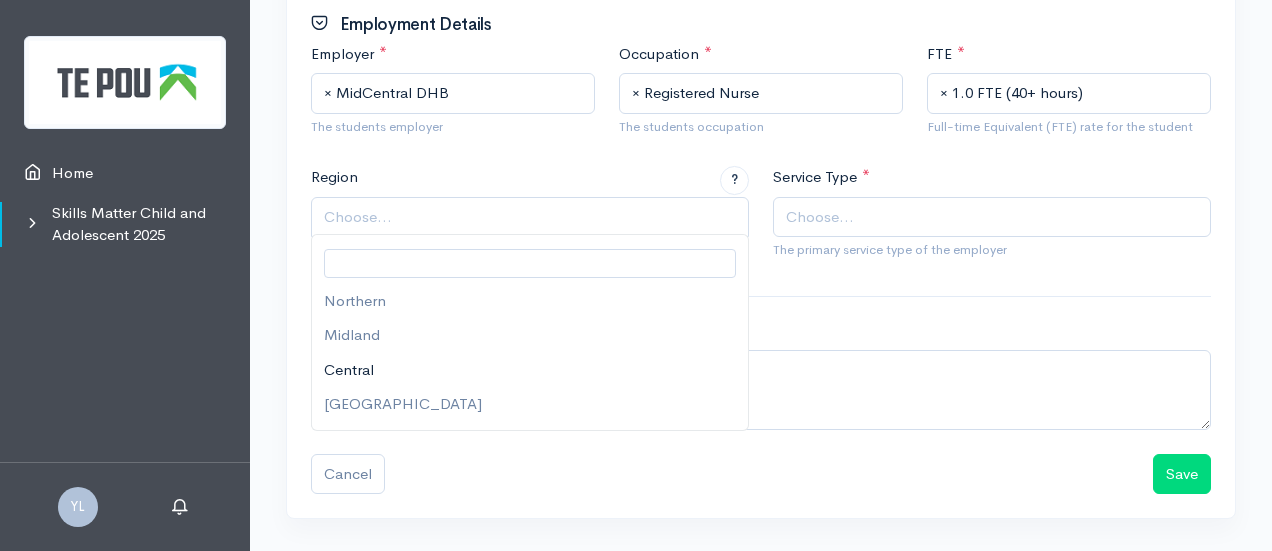 drag, startPoint x: 375, startPoint y: 369, endPoint x: 664, endPoint y: 281, distance: 302.10098 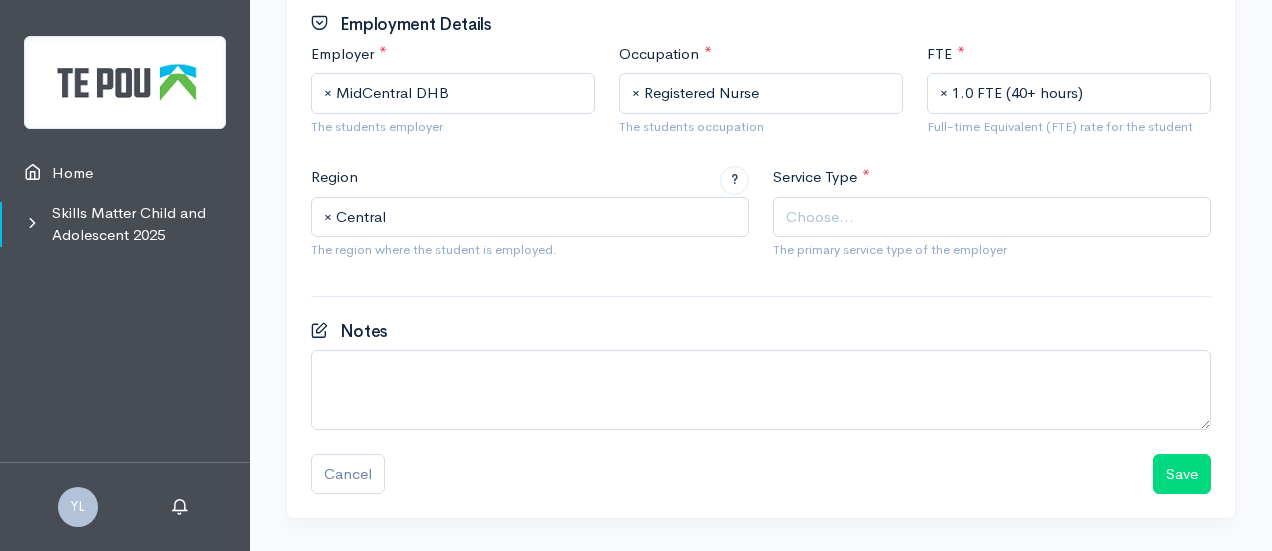 click on "Choose..." at bounding box center (820, 217) 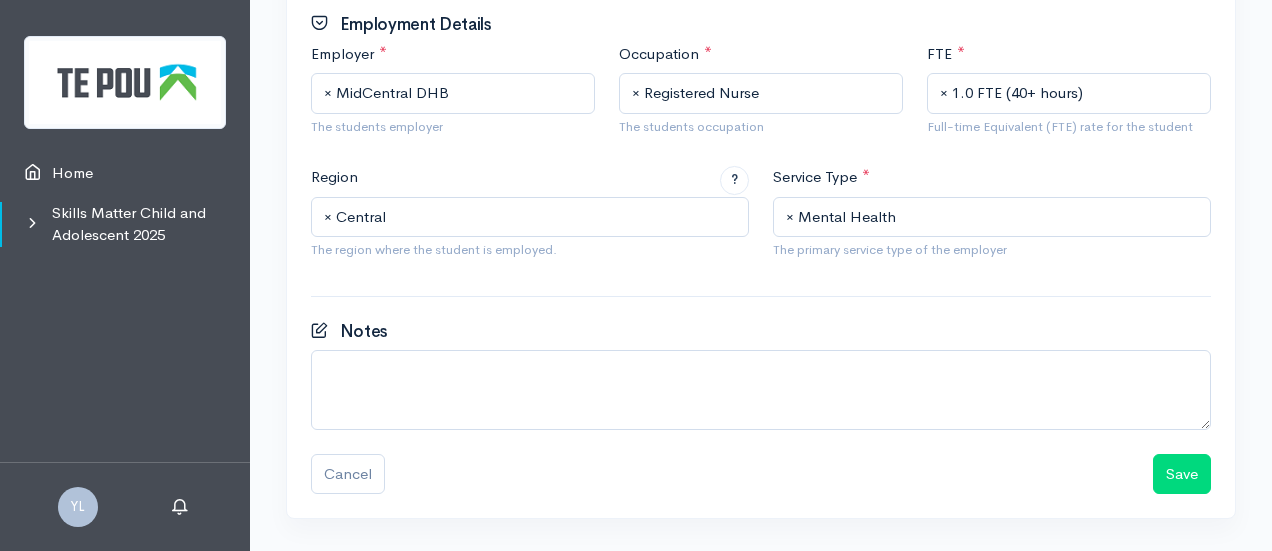 drag, startPoint x: 536, startPoint y: 428, endPoint x: 550, endPoint y: 399, distance: 32.202484 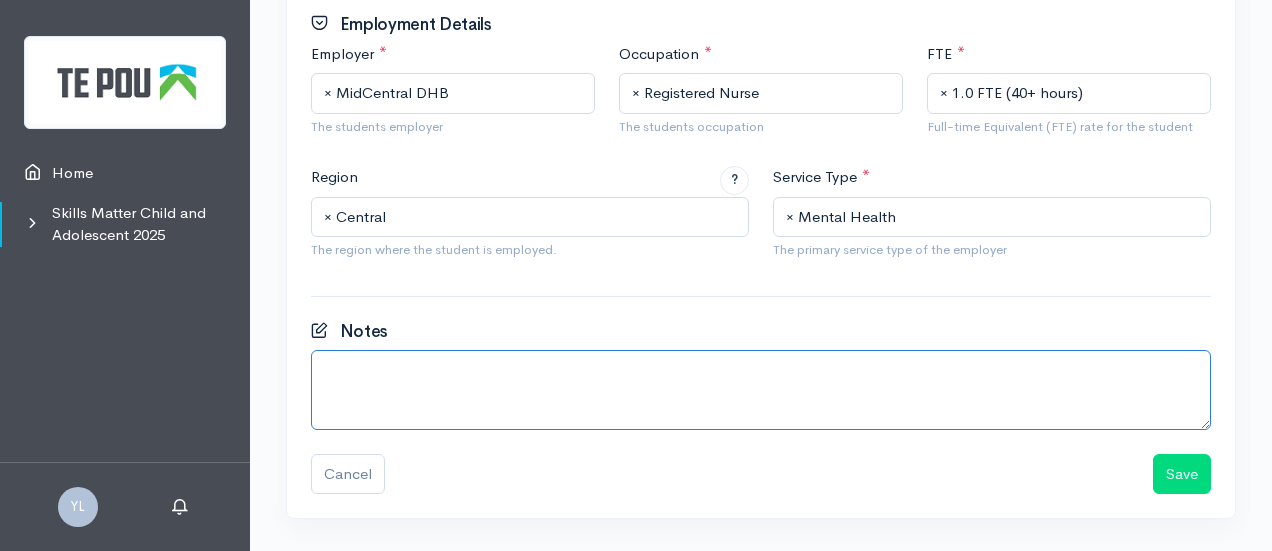 click at bounding box center [761, 390] 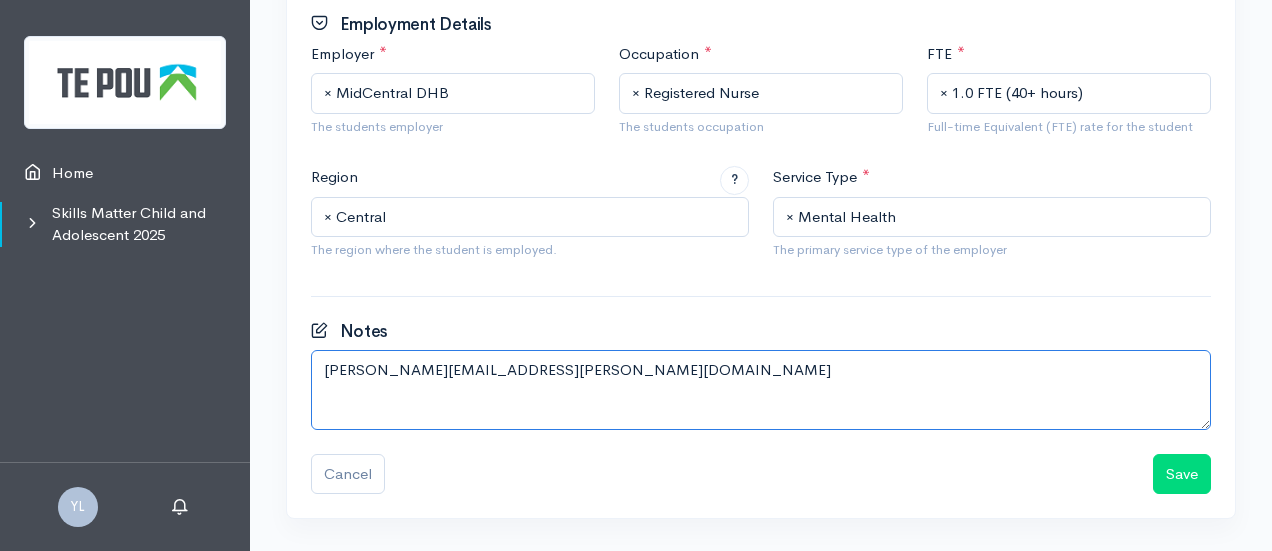 drag, startPoint x: 552, startPoint y: 363, endPoint x: 97, endPoint y: 366, distance: 455.0099 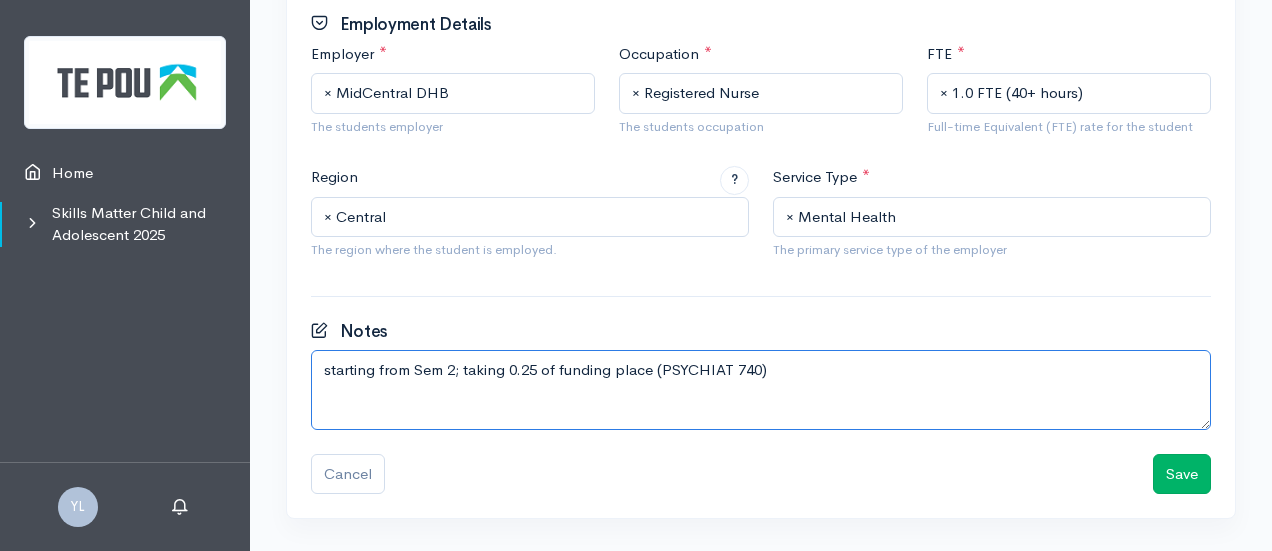 type on "starting from Sem 2; taking 0.25 of funding place (PSYCHIAT 740)" 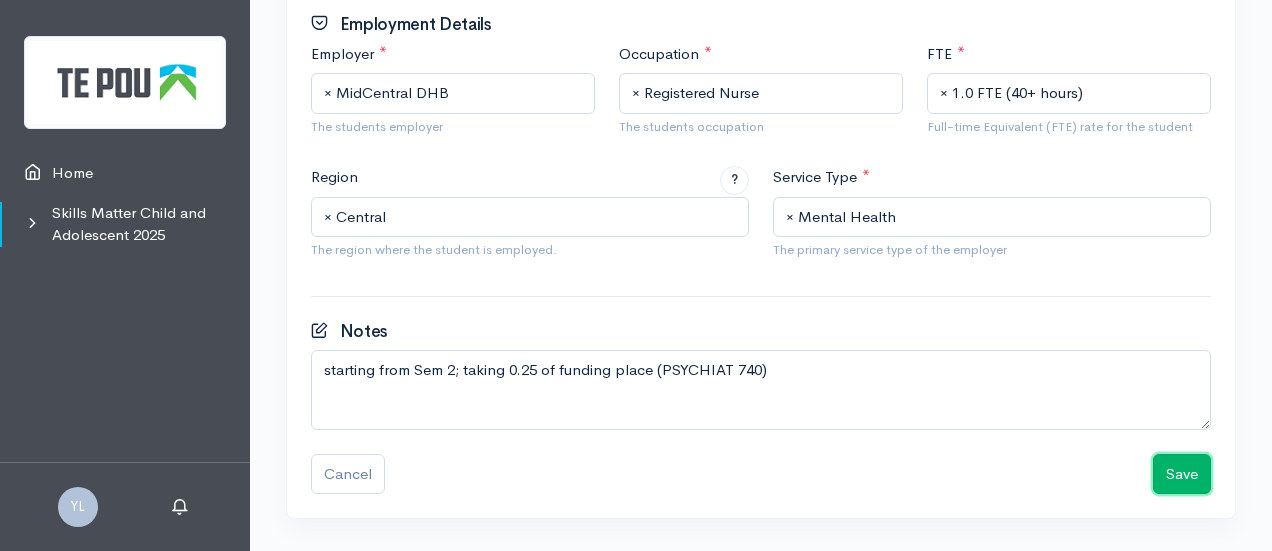 click on "Save" at bounding box center (1182, 474) 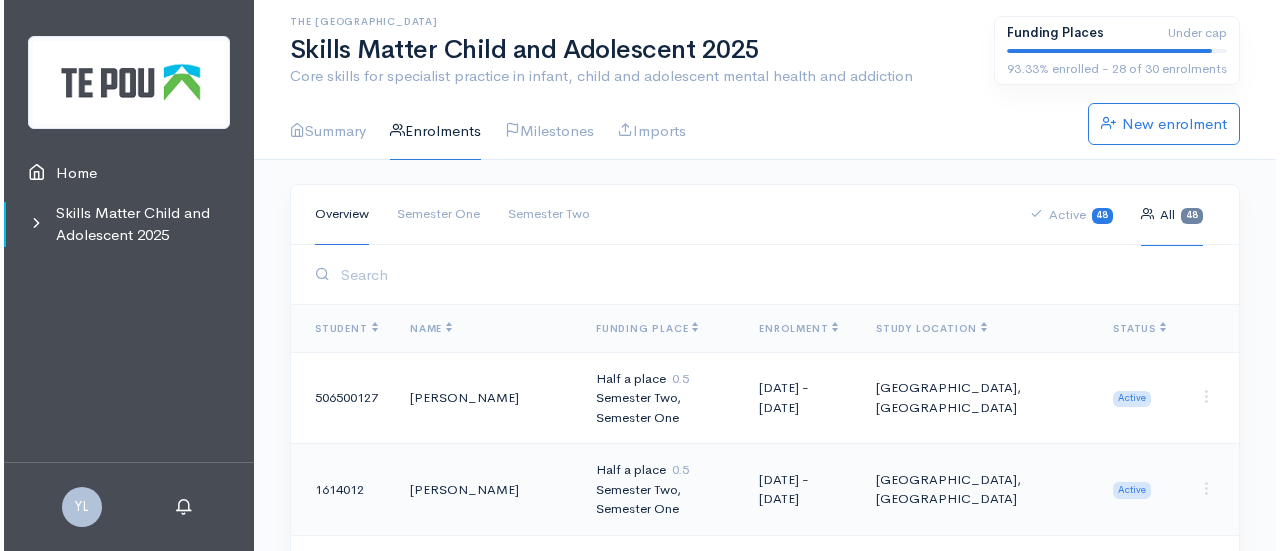 scroll, scrollTop: 0, scrollLeft: 0, axis: both 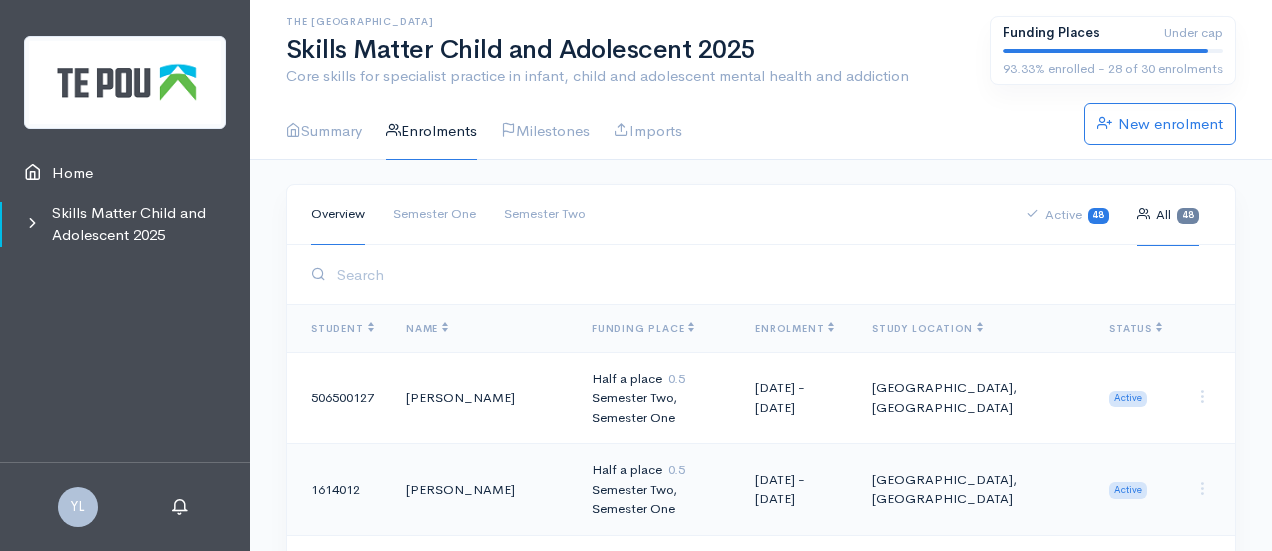 click at bounding box center (771, 274) 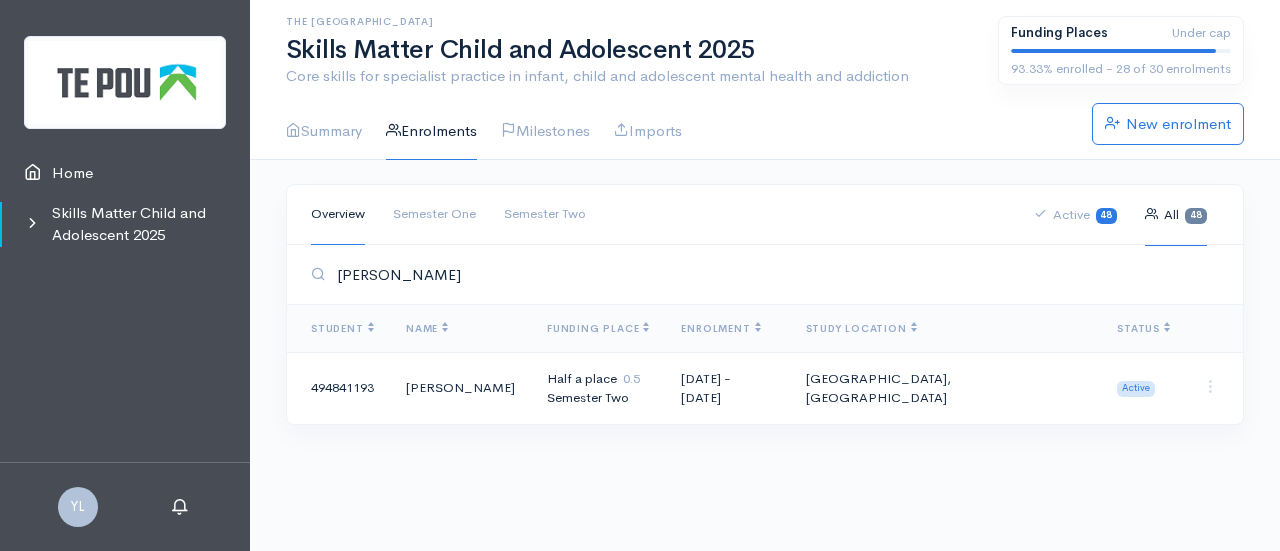 type on "LORNA" 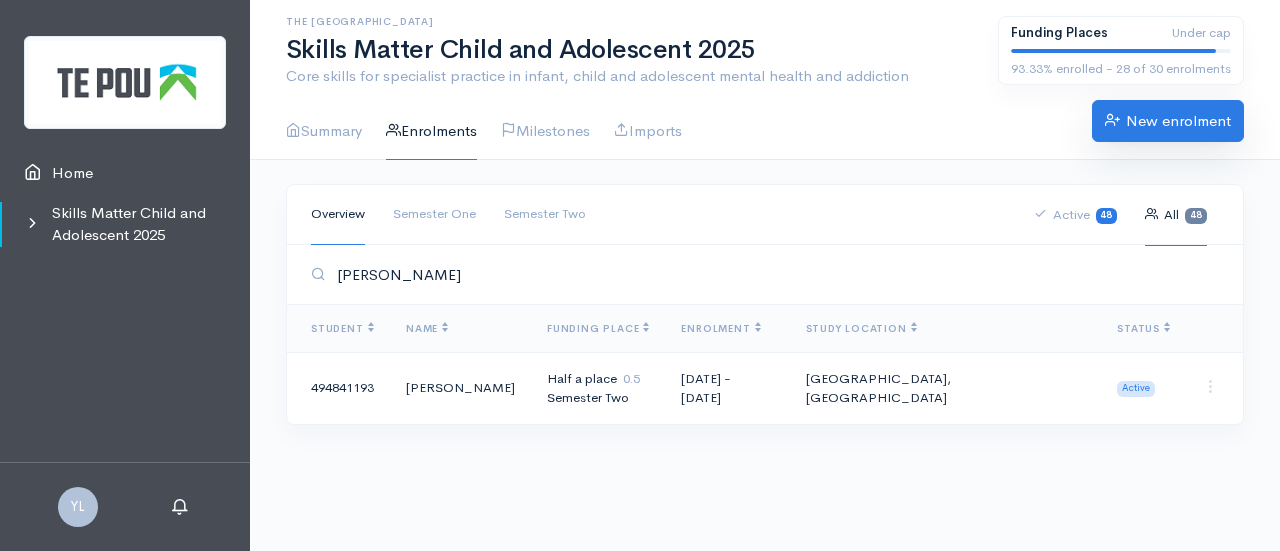 click on "New enrolment" at bounding box center (1168, 121) 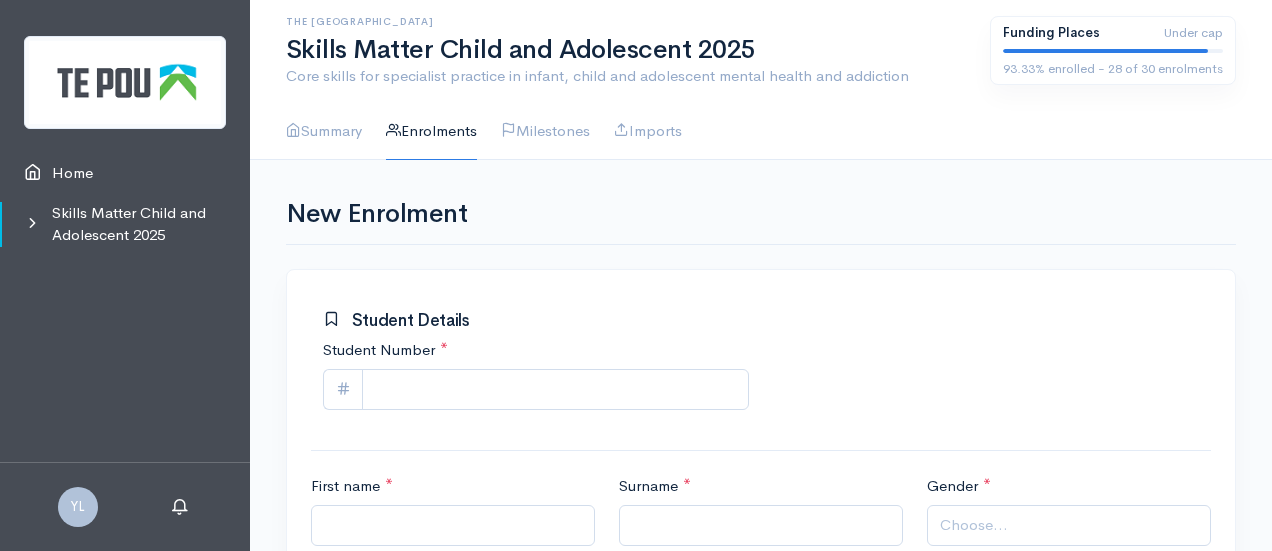 scroll, scrollTop: 0, scrollLeft: 0, axis: both 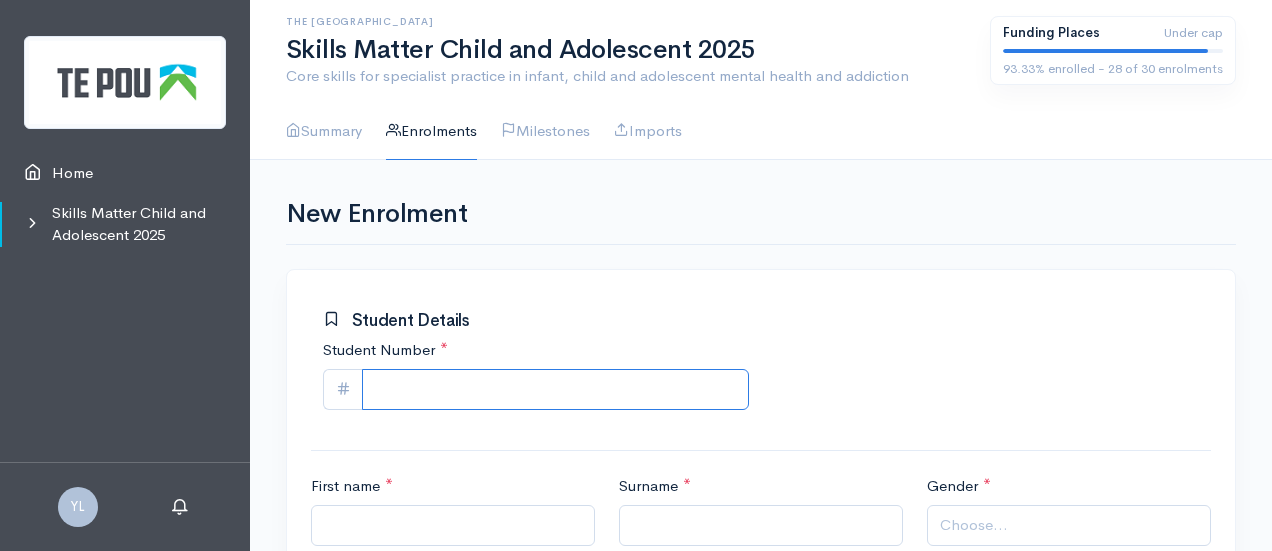 click on "Student Number *" at bounding box center [555, 389] 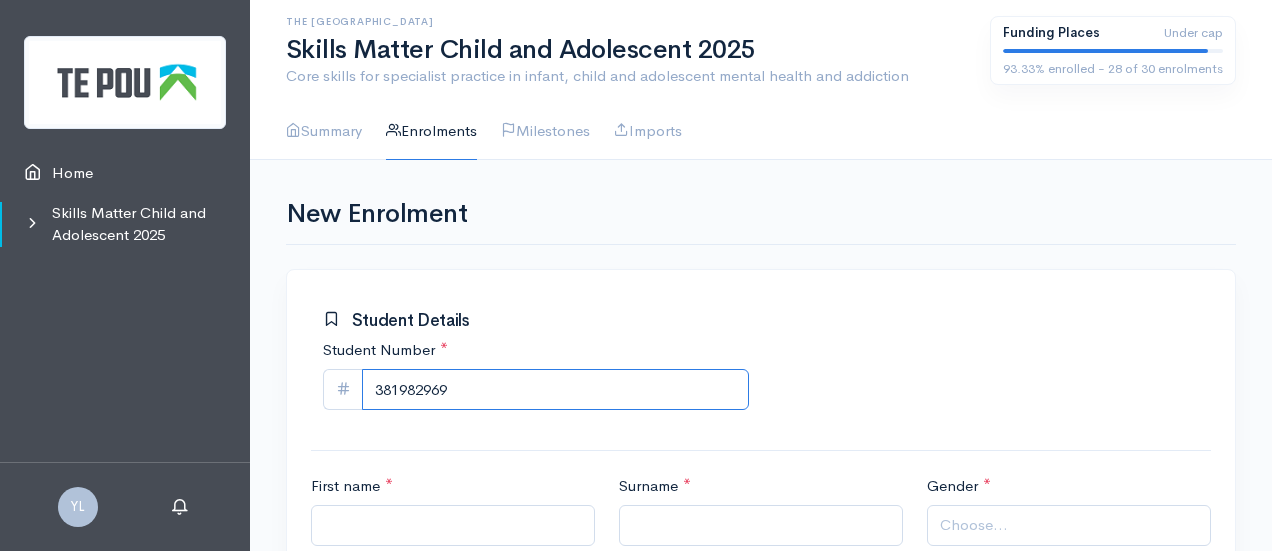 scroll, scrollTop: 200, scrollLeft: 0, axis: vertical 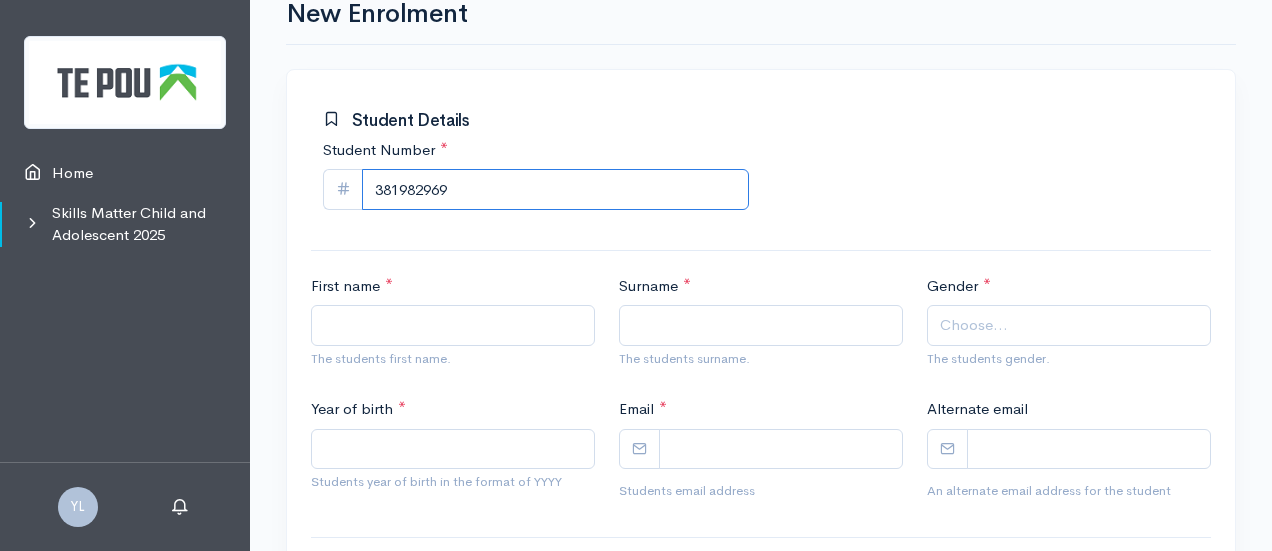 type on "381982969" 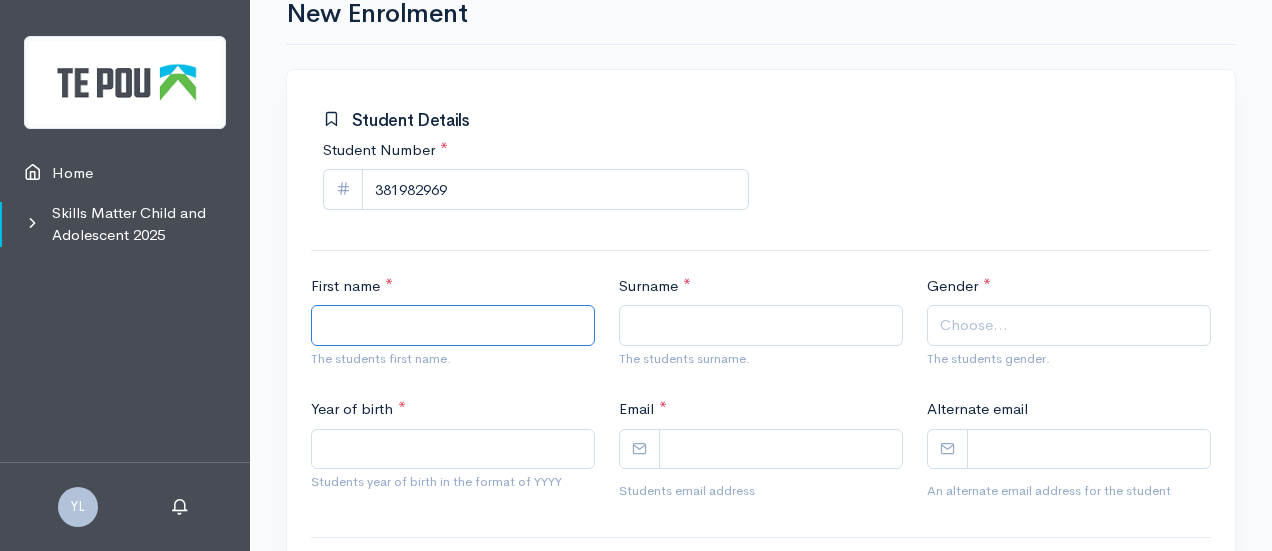 click on "First name *" at bounding box center [453, 325] 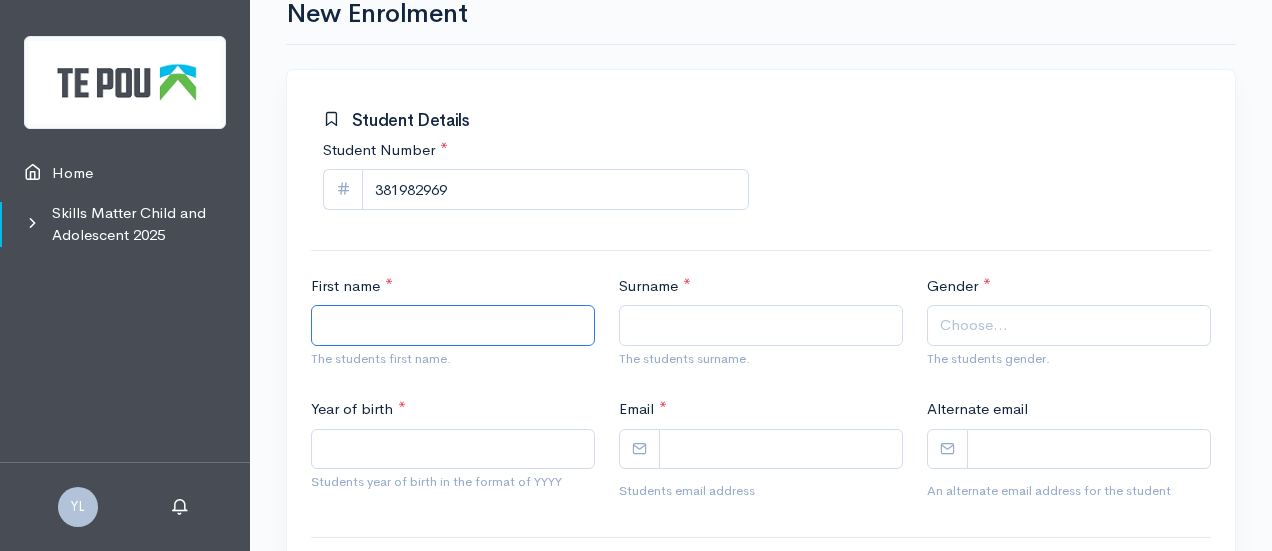 click on "First name *" at bounding box center [453, 325] 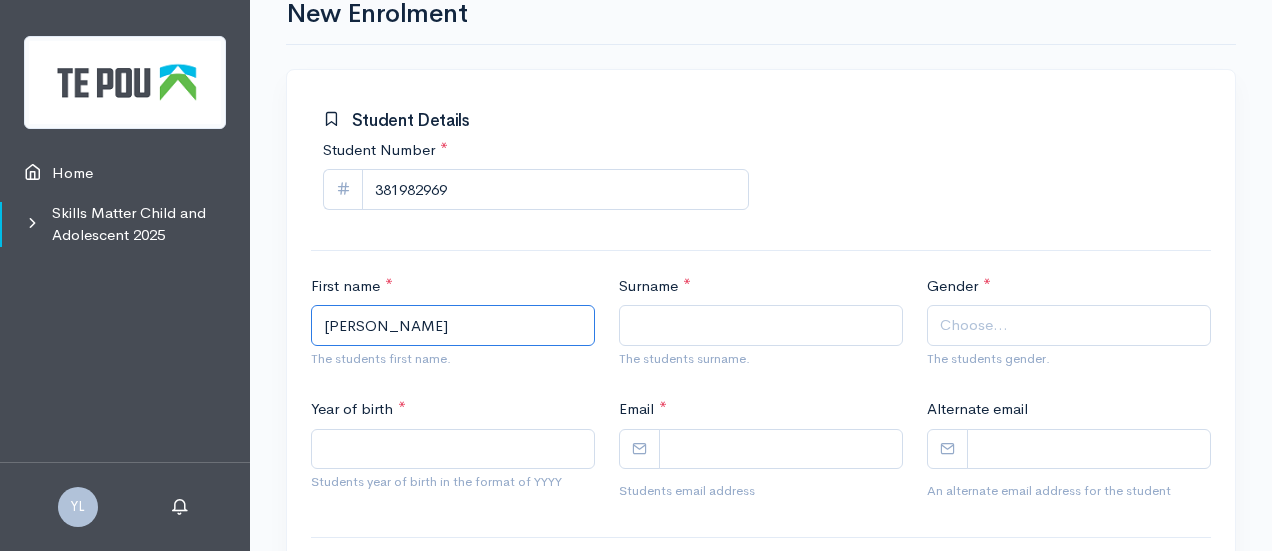 type on "Jonann" 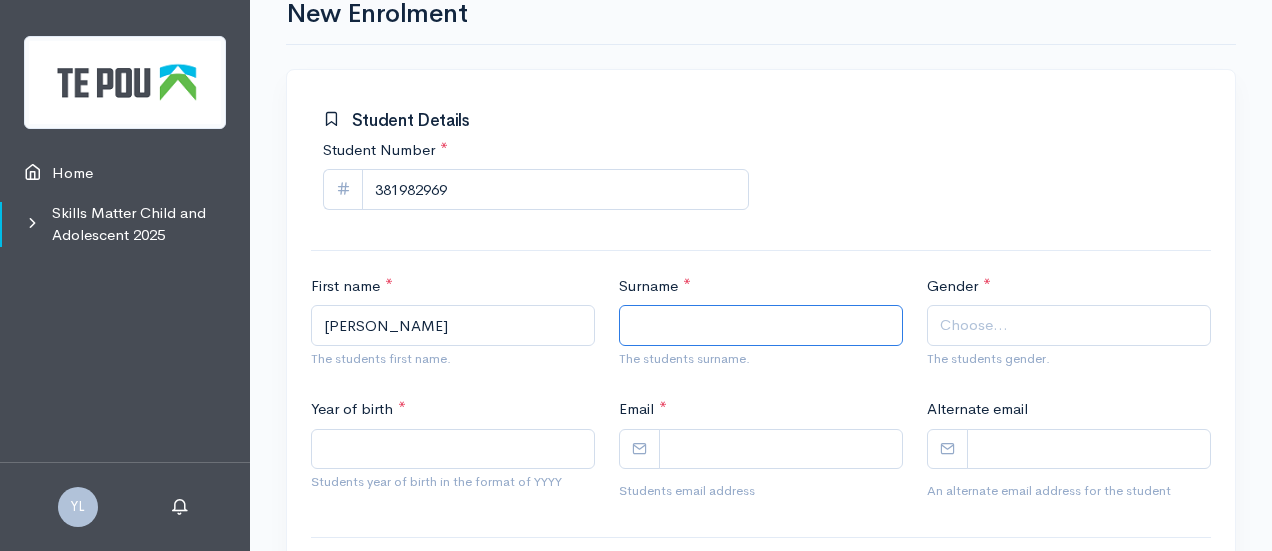 click on "Surname *" at bounding box center [761, 325] 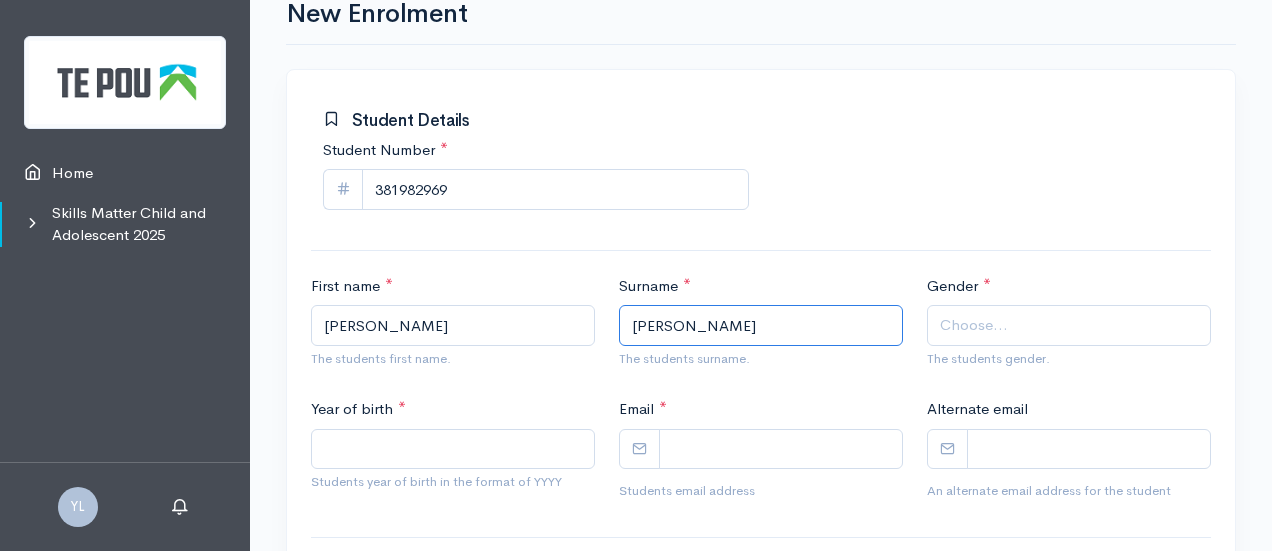 type on "Pardoe" 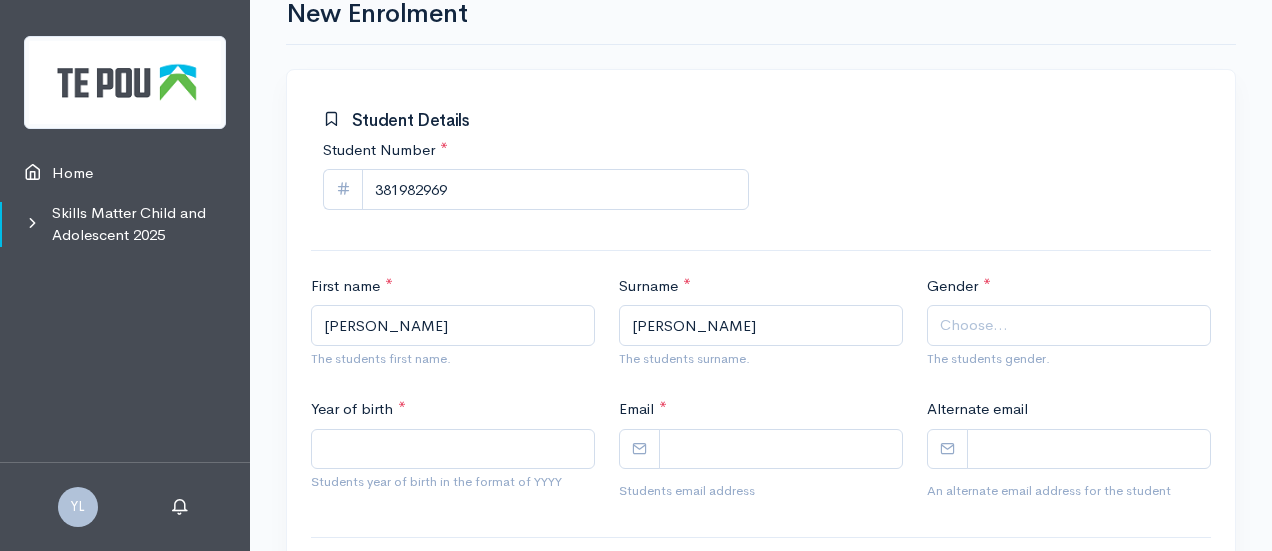 click on "Choose..." at bounding box center [974, 325] 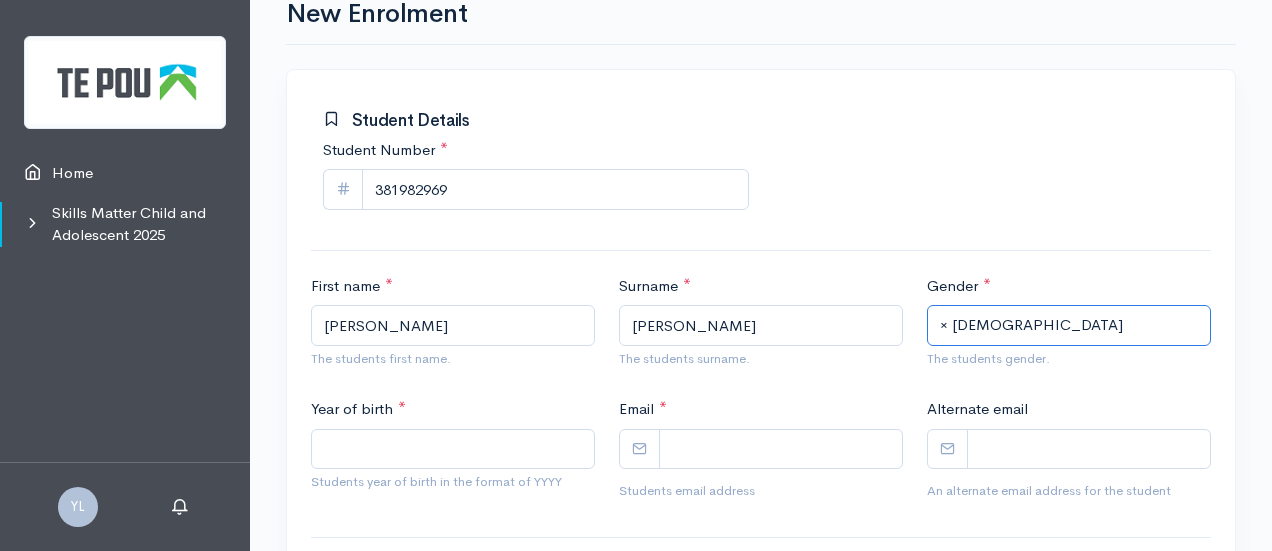 scroll, scrollTop: 300, scrollLeft: 0, axis: vertical 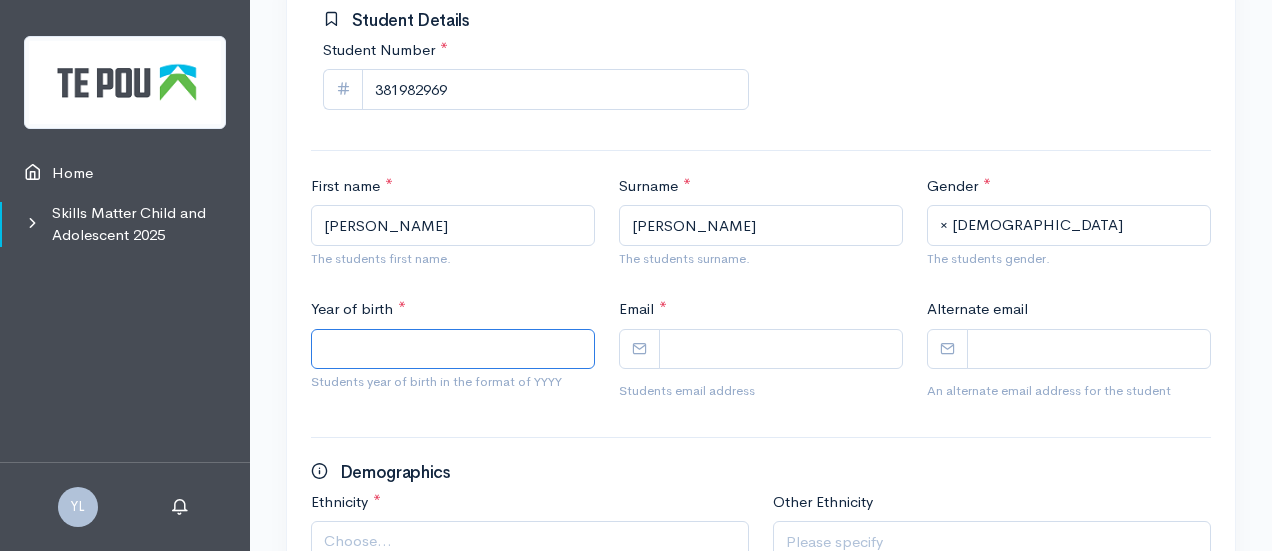 click on "Year of birth *" at bounding box center (453, 349) 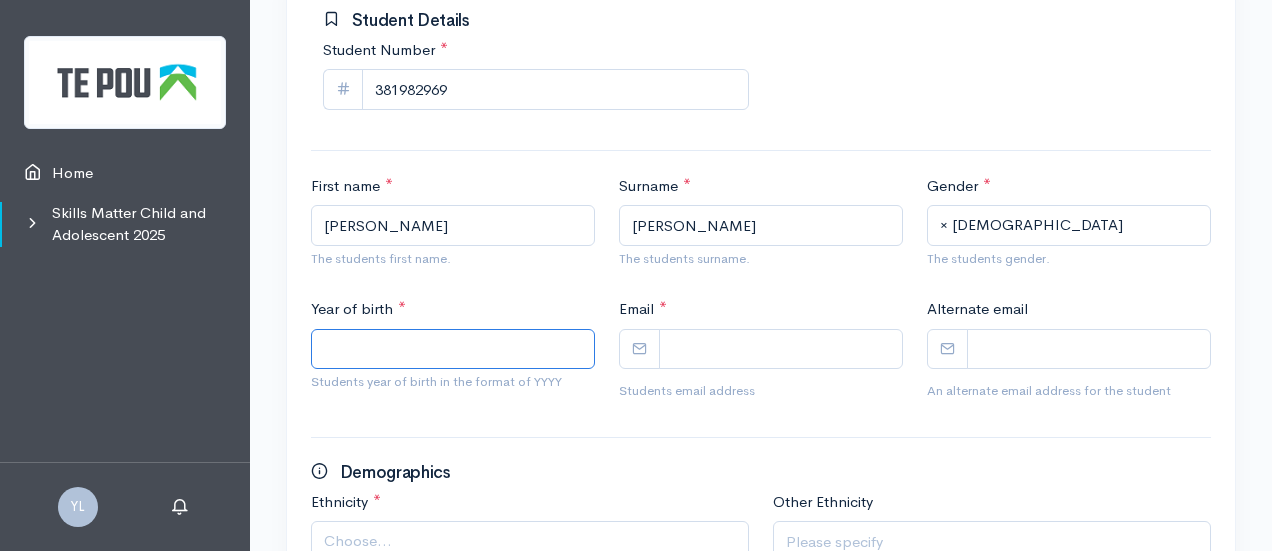 click on "Year of birth *" at bounding box center (453, 349) 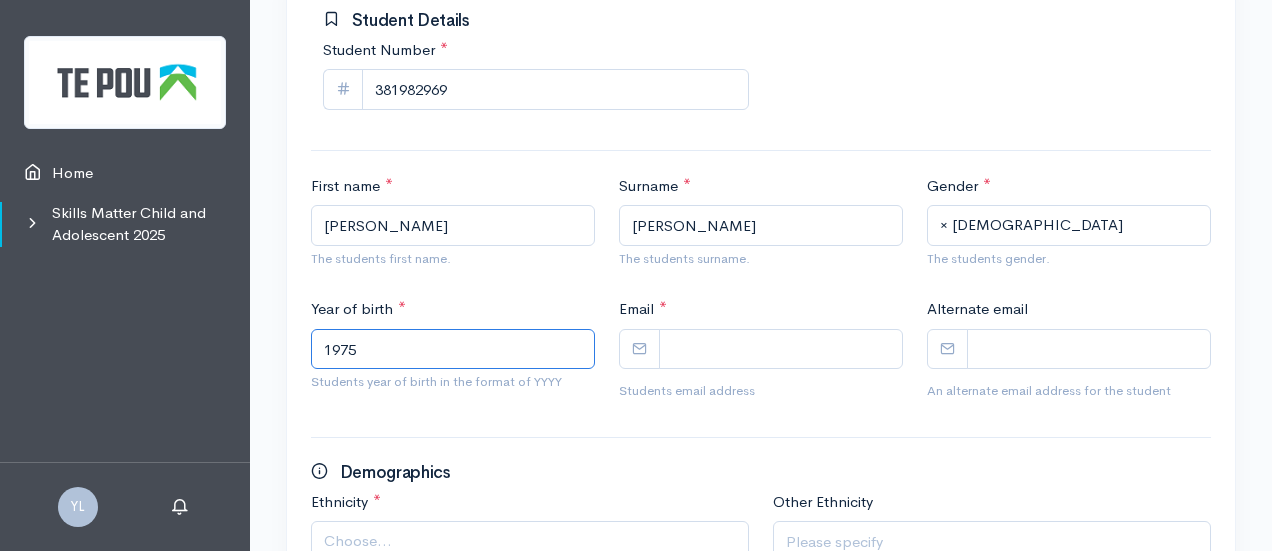 type on "1975" 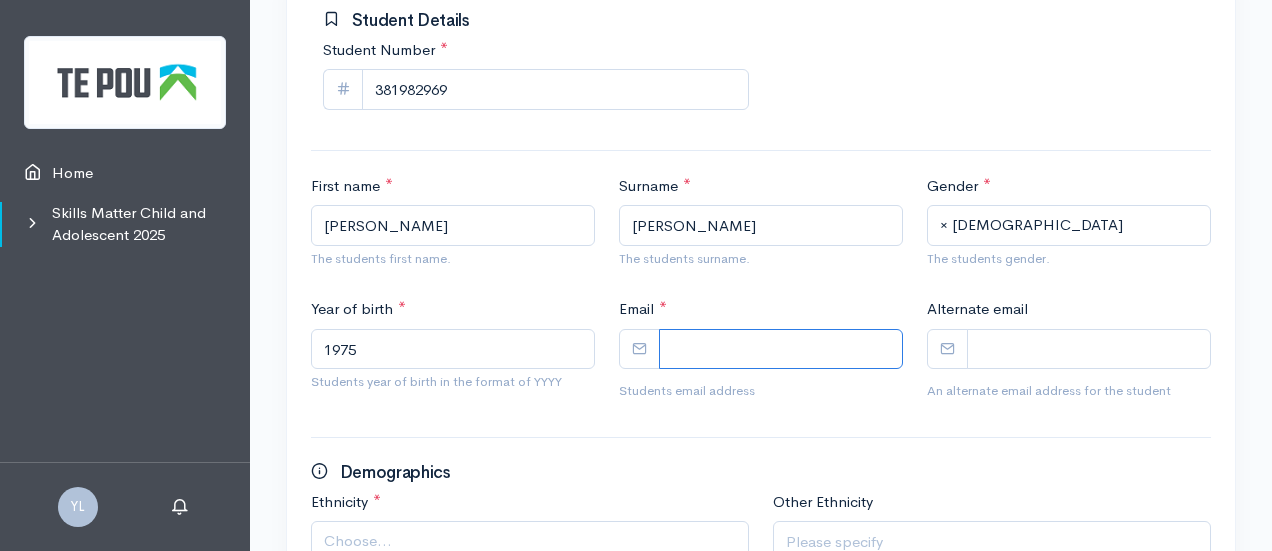 click on "Email *" at bounding box center [781, 349] 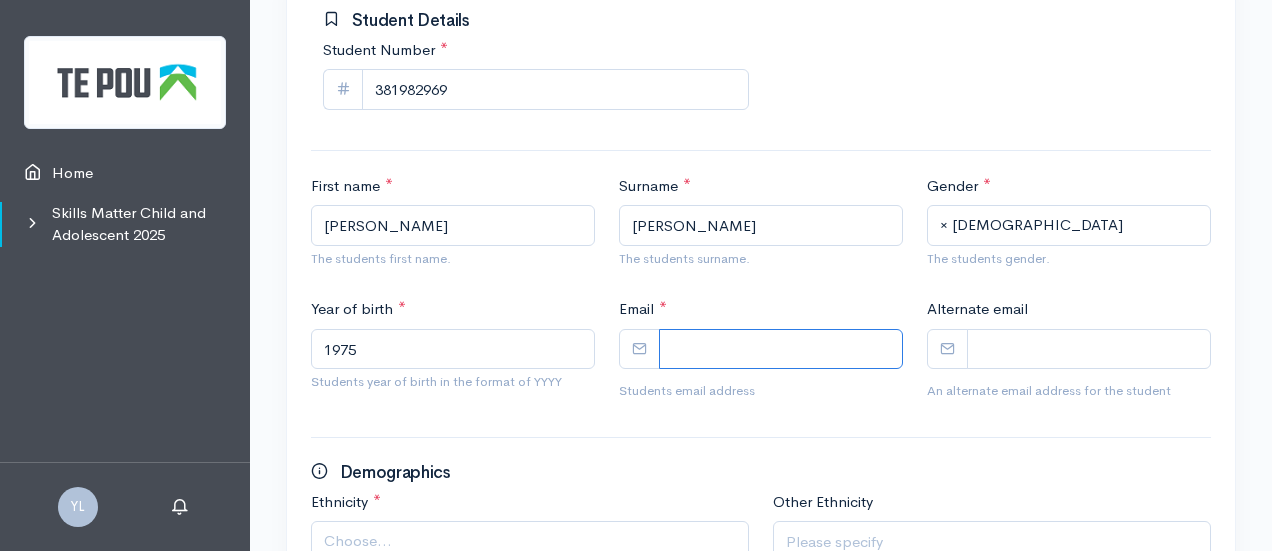 click on "Email *" at bounding box center (781, 349) 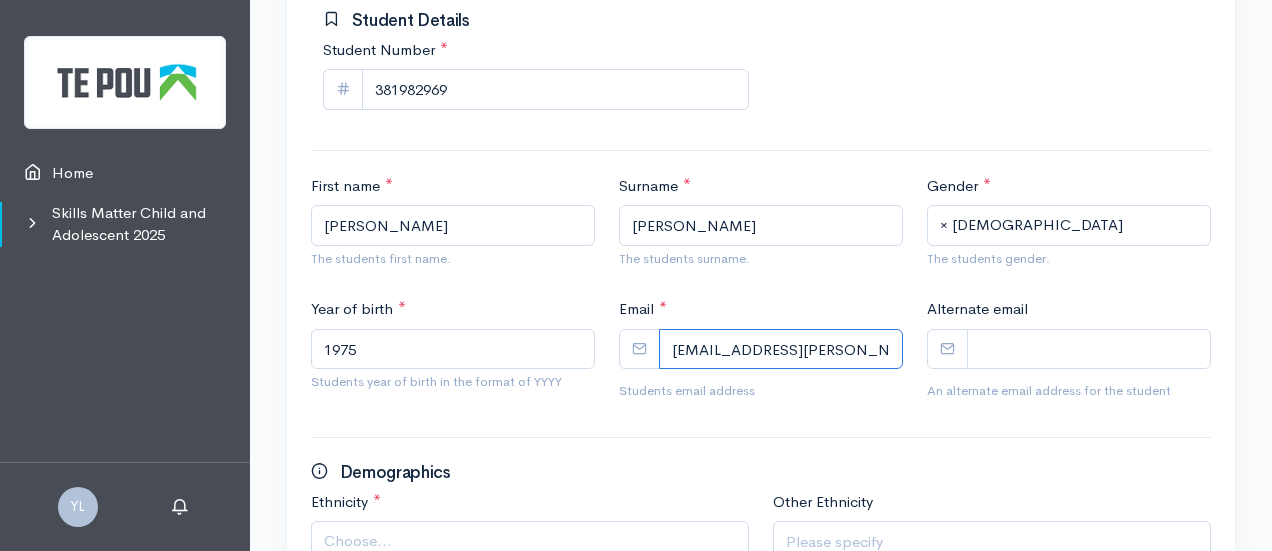 type on "jonann.pardoe@tdh.org.nz" 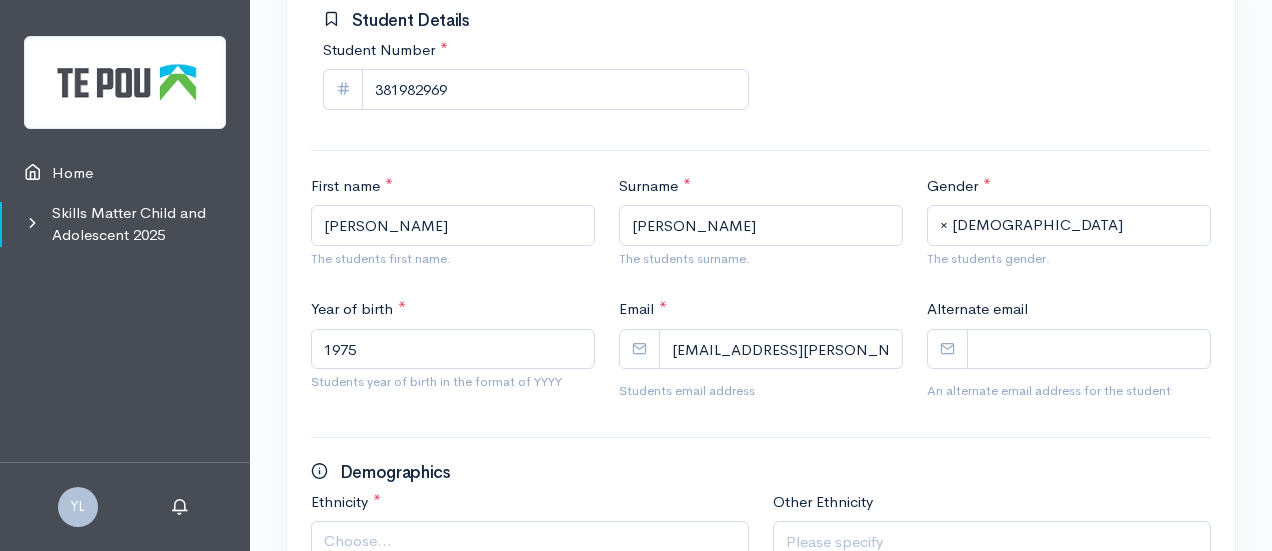 click on "First name *
Jonann
The students first name.
Surname *
Pardoe
The students surname.
Gender *
Male
Female
Gender Diverse
× Female
The students gender.
Year of birth *
1975
Students year of birth in the format of YYYY
Email *
jonann.pardoe@tdh.org.nz
Students email address
Alternate email" at bounding box center [761, 303] 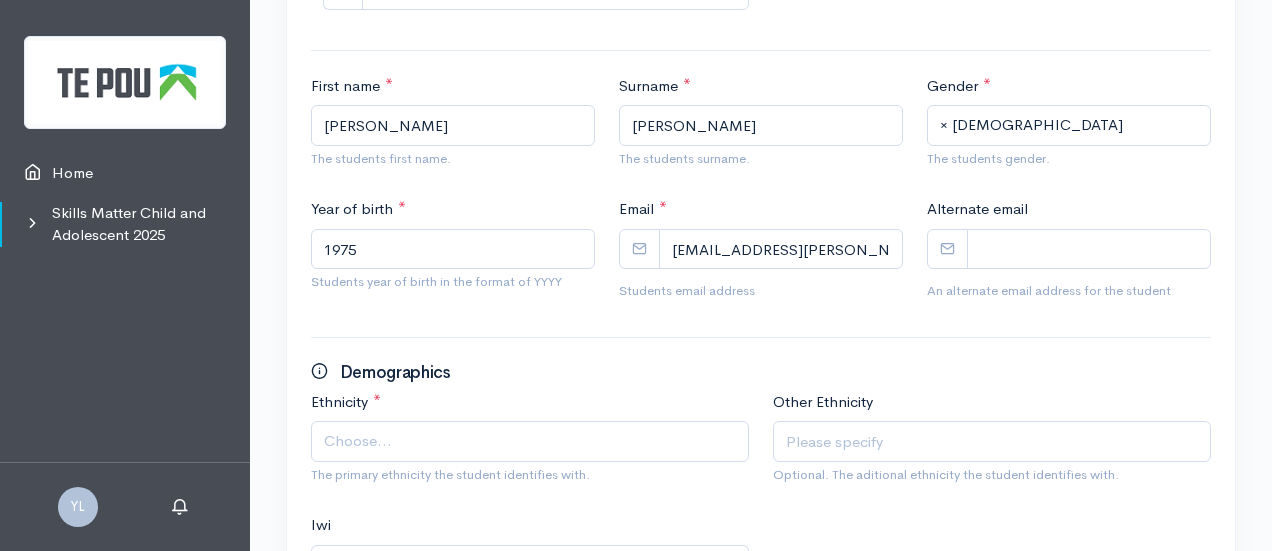 click on "Choose..." at bounding box center [532, 441] 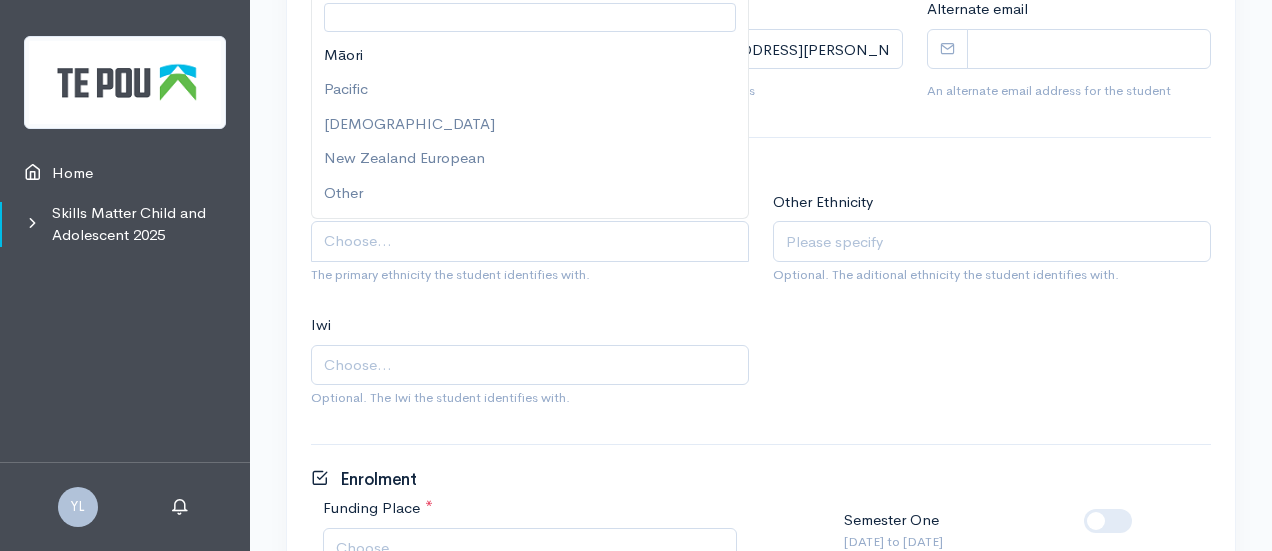 scroll, scrollTop: 700, scrollLeft: 0, axis: vertical 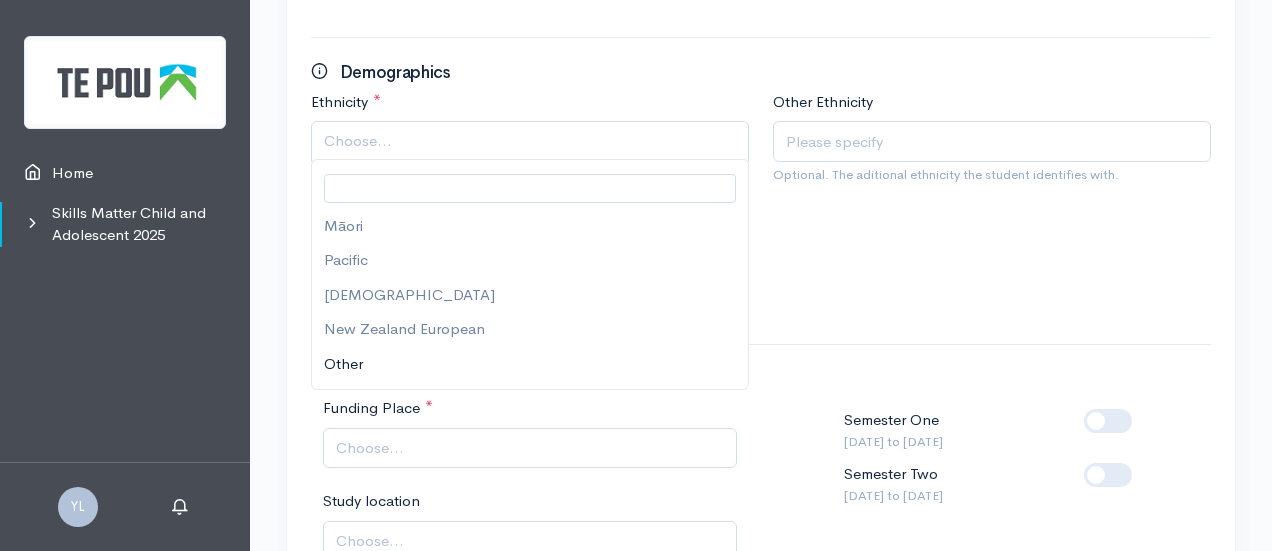 click on "Ethnicity *
Māori
Pacific
Asian
New Zealand European
Other
Choose...
The primary ethnicity the student identifies with.
Other Ethnicity
Optional. The aditional ethnicity the student identifies with.
Iwi
Te Aupōuri
Ngāti Kahu
Ngāti Kurī
Ngāpuhi
Ngāpuhi ki Whaingaroa-Ngāti Kahu ki Whaingaroa
Te Rarawa
Ngāi Takoto
Ngāti Wai
Ngāti Whātua (not Ōrākei or Kaipara)
Te Kawerau ā Maki
Te Uri-o-Hau
Te Roroa
Ngāti Whātua o Kaipara
Ngāti Whātua o Ōrākei
Ngāi Tai ki Tāmaki
Ngāti Hine (Te Tai Tokerau)
Te Paatu
Ngāti Manuhiri
Ngāti Rēhua
Ngāti Hako
Ngāti Hei
Ngāti Maru (Hauraki)" at bounding box center (761, 214) 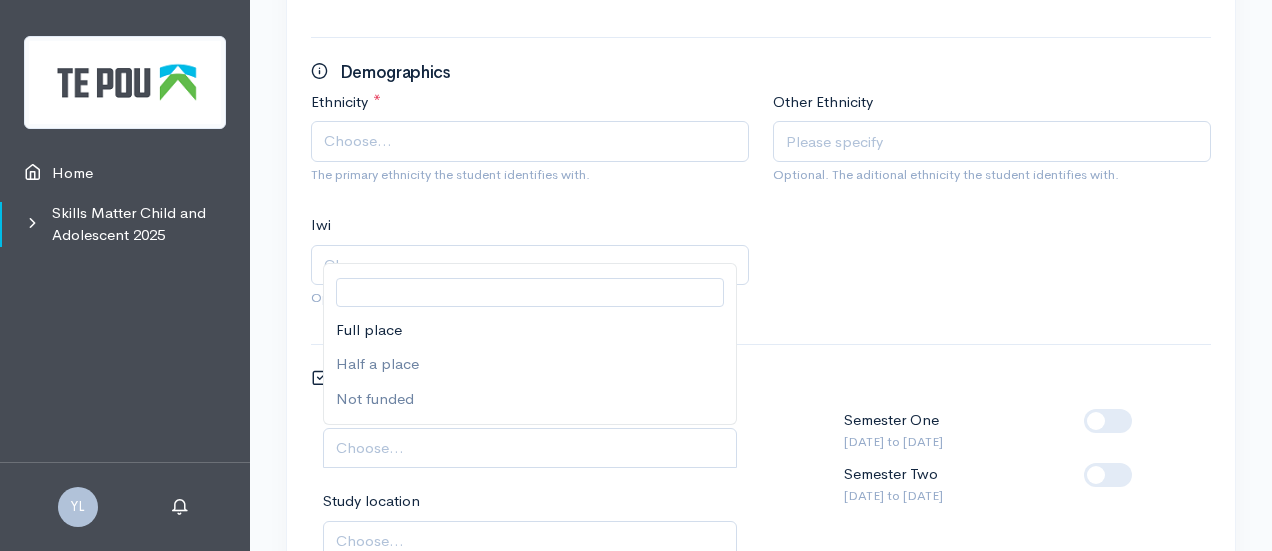 click on "Choose..." at bounding box center [532, 448] 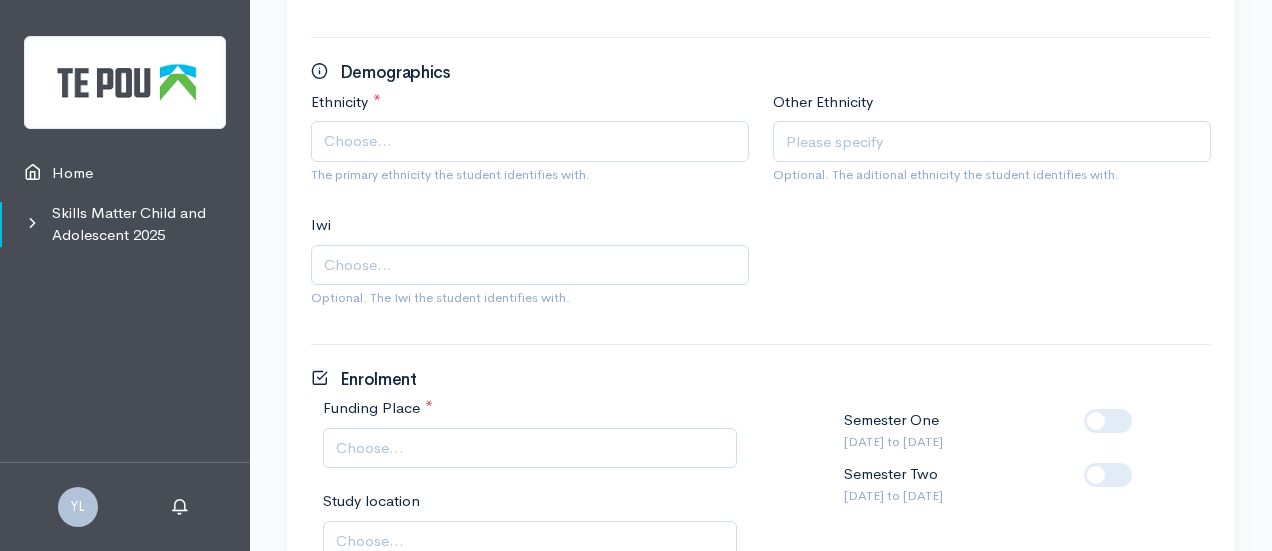 scroll, scrollTop: 1000, scrollLeft: 0, axis: vertical 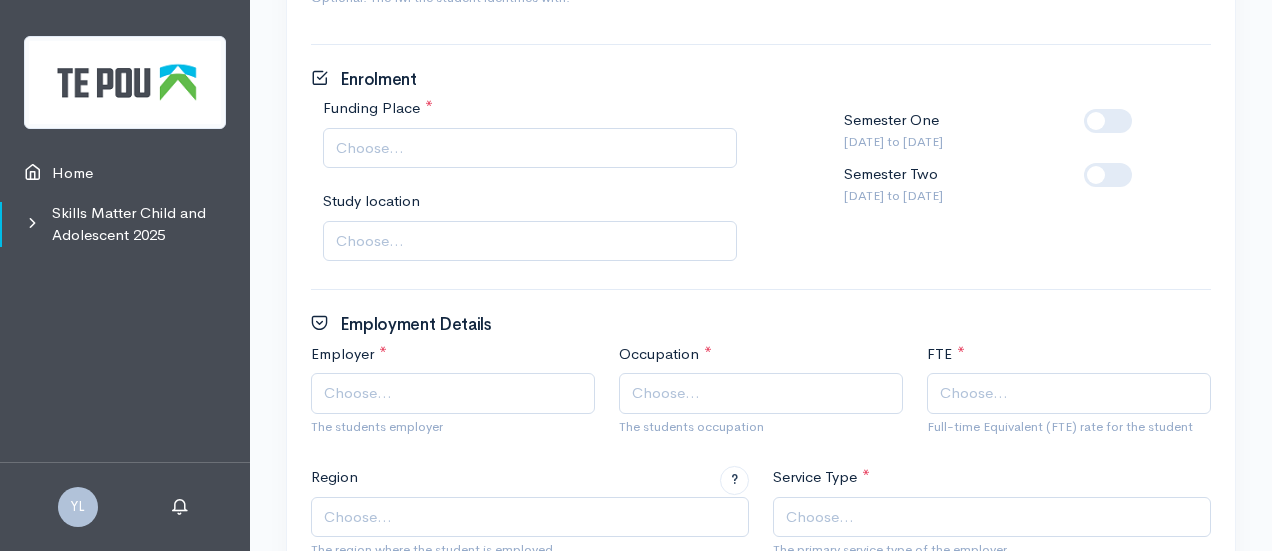 click on "Choose..." at bounding box center (455, 393) 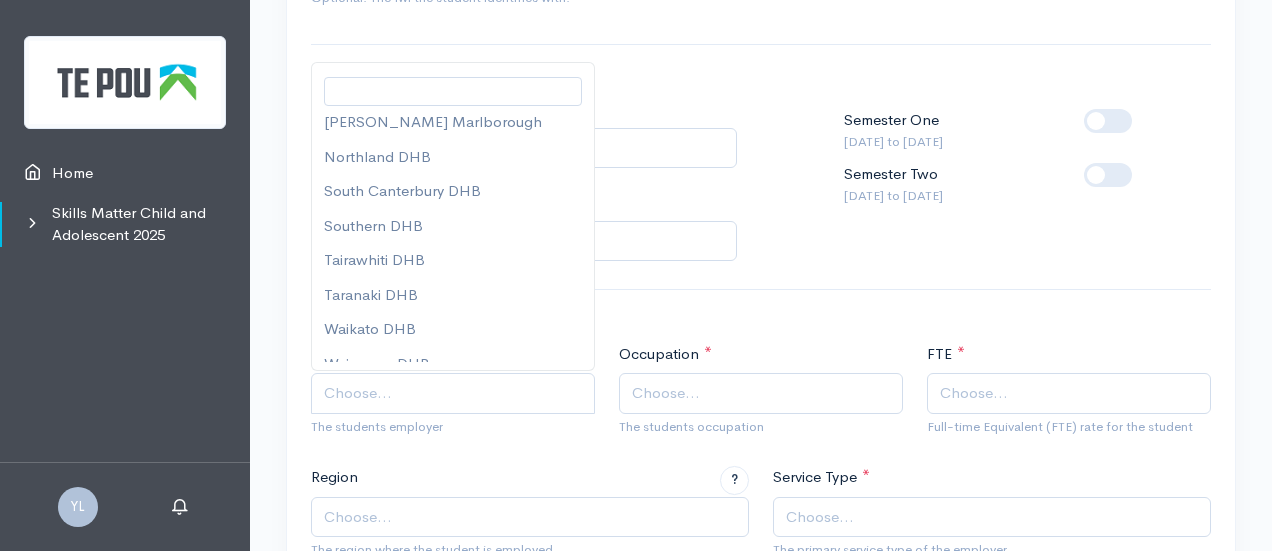scroll, scrollTop: 329, scrollLeft: 0, axis: vertical 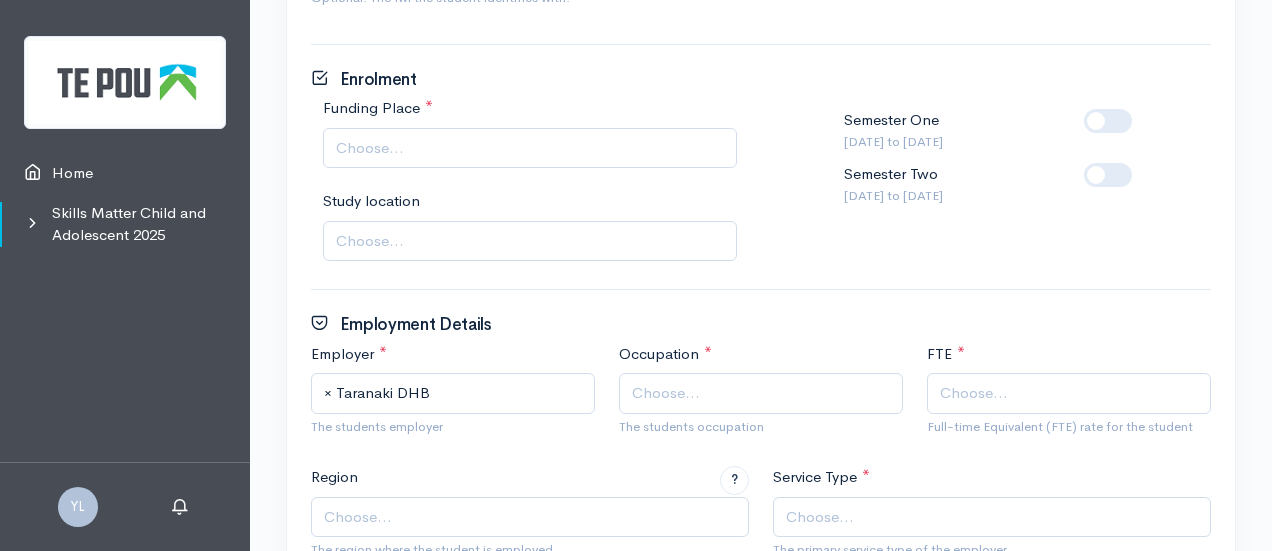 click on "Choose..." at bounding box center [358, 517] 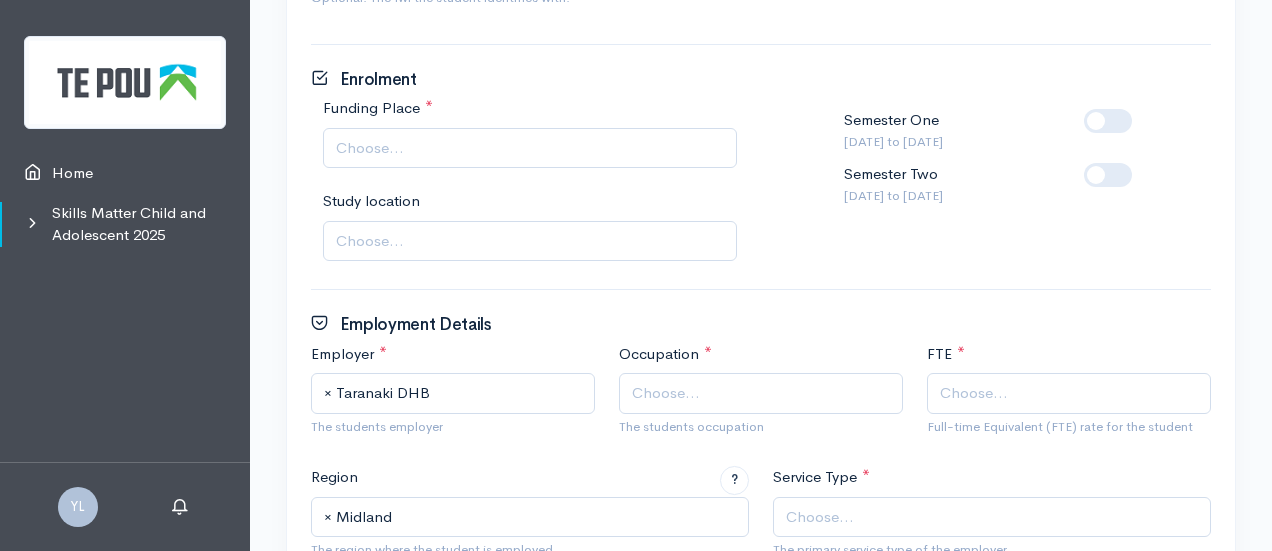 click on "× Taranaki DHB" at bounding box center [453, 393] 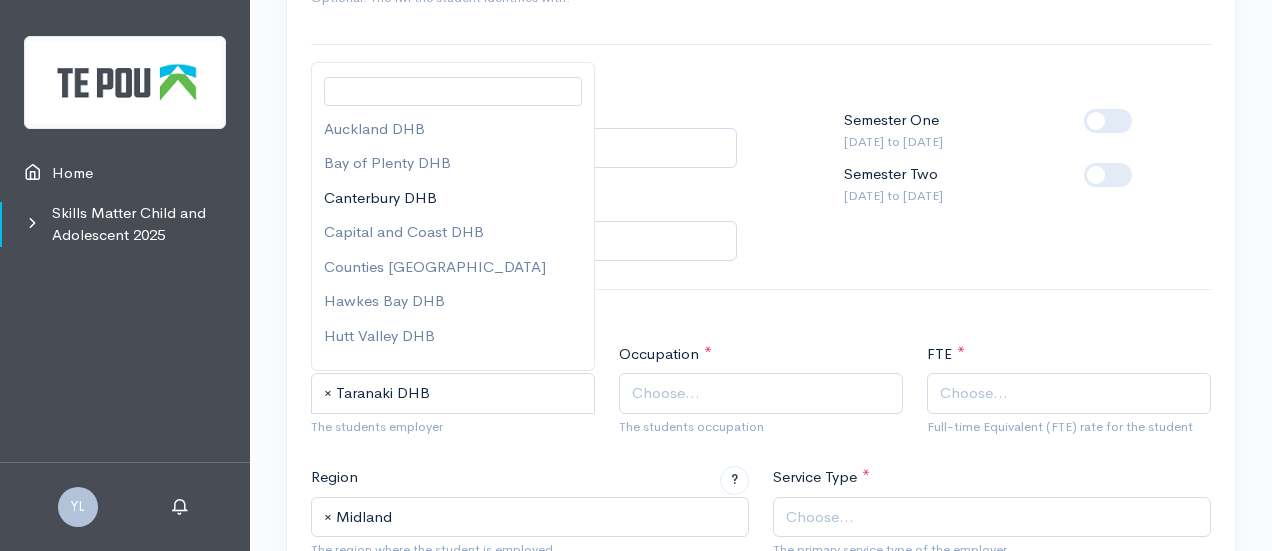 scroll, scrollTop: 335, scrollLeft: 0, axis: vertical 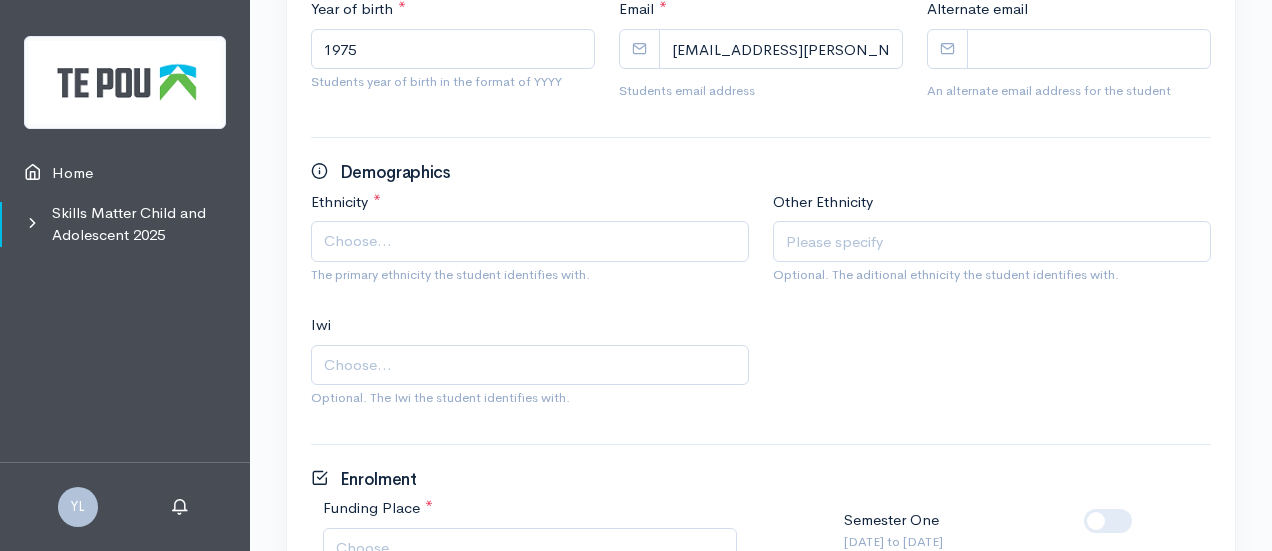 click on "Choose..." at bounding box center (532, 241) 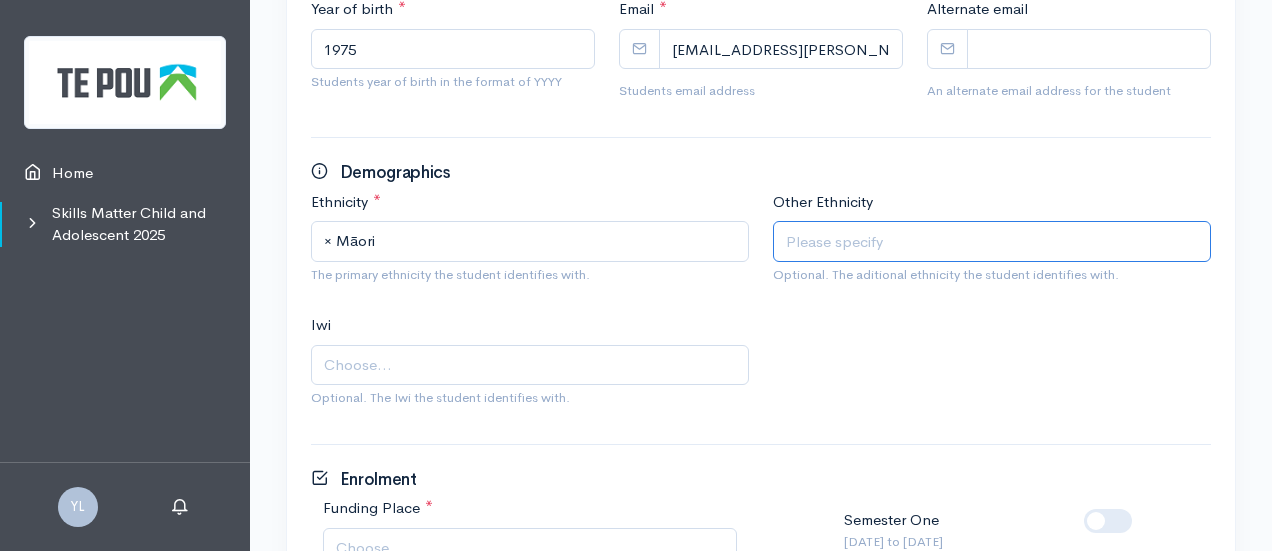 click at bounding box center (992, 241) 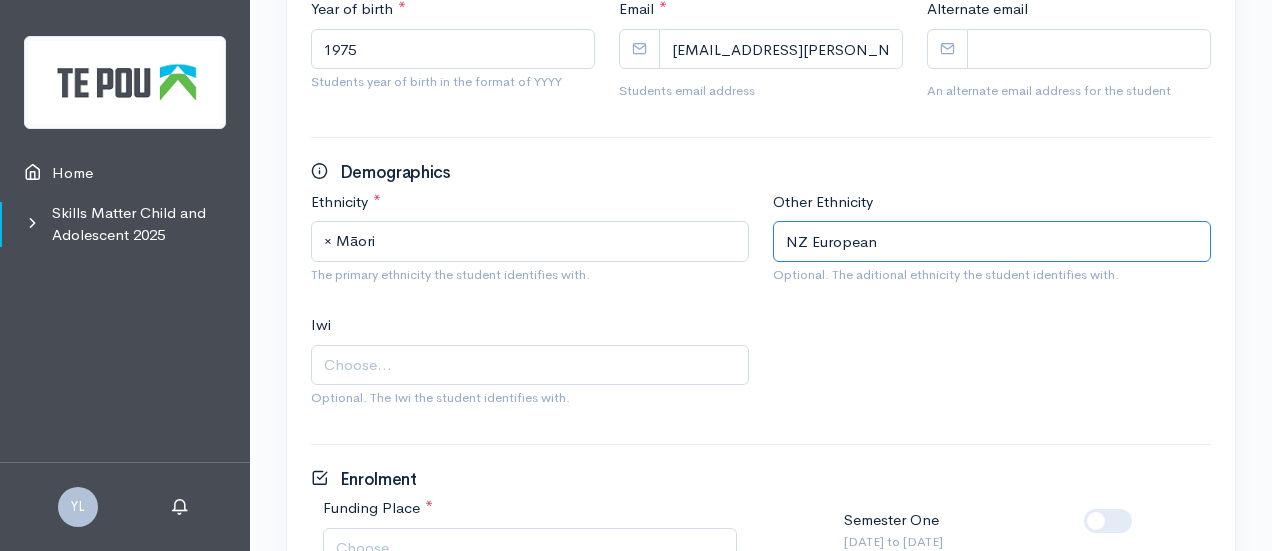 scroll, scrollTop: 700, scrollLeft: 0, axis: vertical 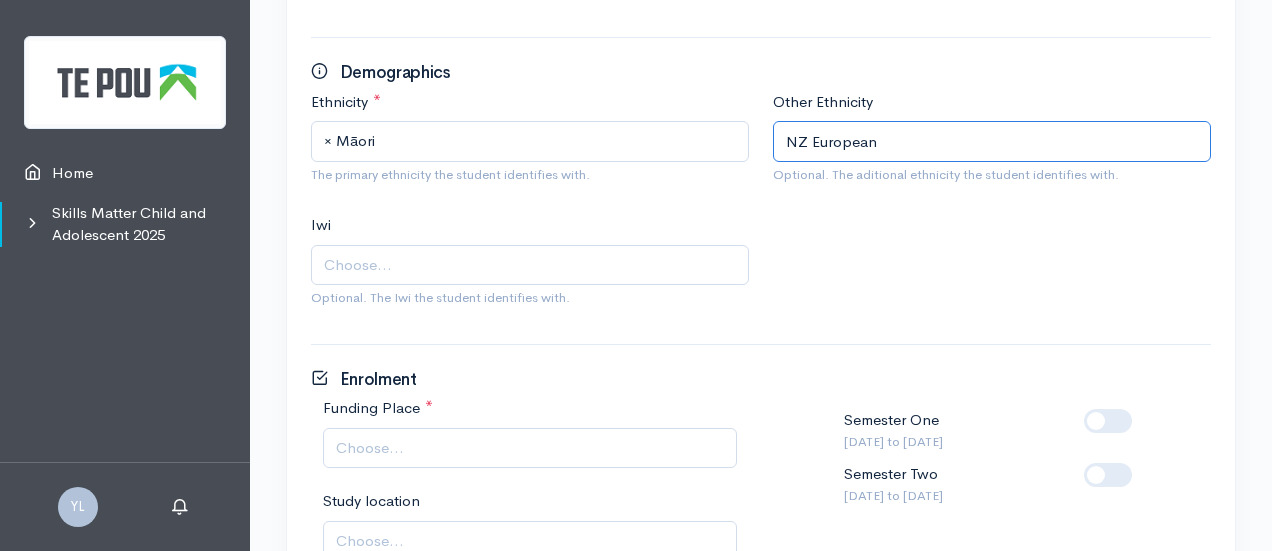type on "NZ European" 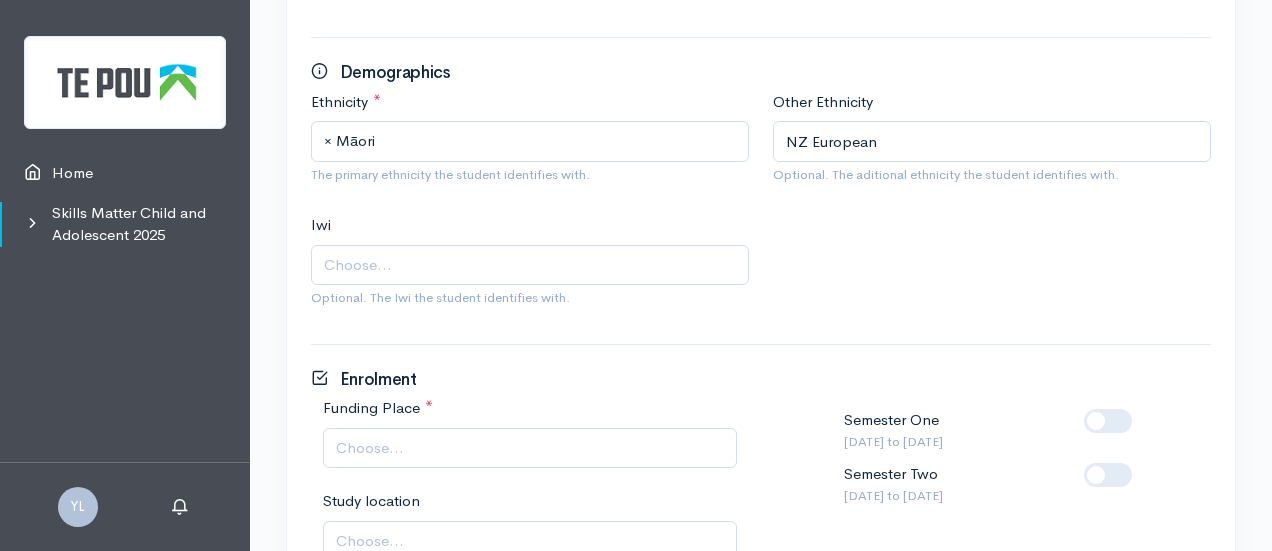 click on "Choose..." at bounding box center [532, 448] 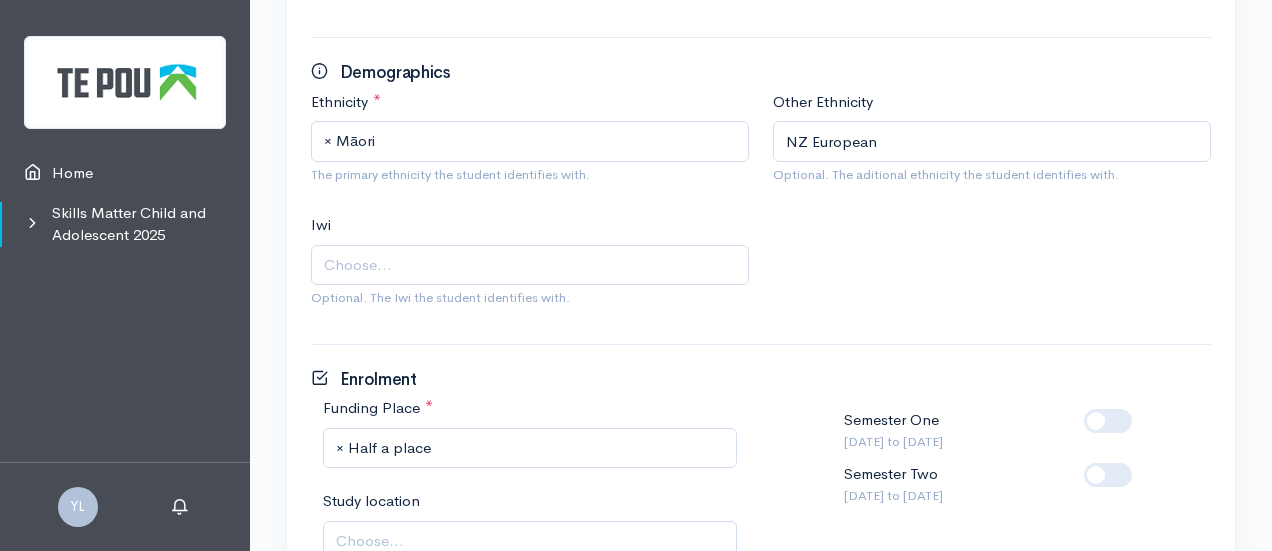click on "Ethnicity *
Māori
Pacific
Asian
New Zealand European
Other
× Māori
The primary ethnicity the student identifies with.
Other Ethnicity
NZ European
Optional. The aditional ethnicity the student identifies with.
Iwi
Te Aupōuri
Ngāti Kahu
Ngāti Kurī
Ngāpuhi
Ngāpuhi ki Whaingaroa-Ngāti Kahu ki Whaingaroa
Te Rarawa
Ngāi Takoto
Ngāti Wai
Ngāti Whātua (not Ōrākei or Kaipara)
Te Kawerau ā Maki
Te Uri-o-Hau
Te Roroa
Ngāti Whātua o Kaipara
Ngāti Whātua o Ōrākei
Ngāi Tai ki Tāmaki
Ngāti Hine (Te Tai Tokerau)
Te Paatu
Ngāti Manuhiri
Ngāti Rēhua
Ngāti Hako
Ngāti Hei
Ngāti Paoa" at bounding box center [761, 214] 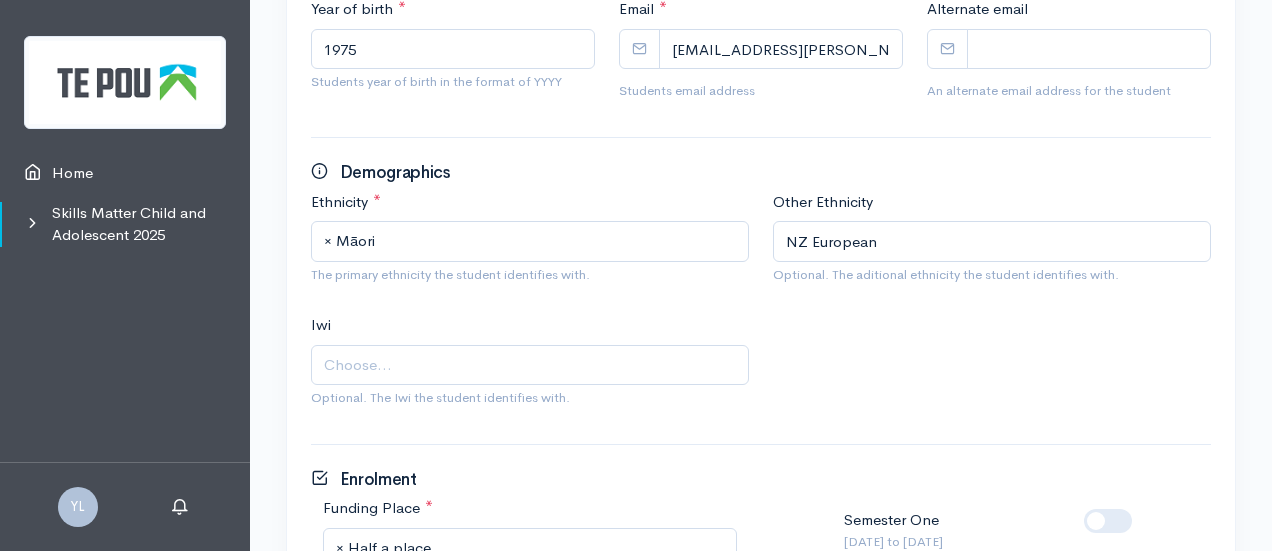 scroll, scrollTop: 900, scrollLeft: 0, axis: vertical 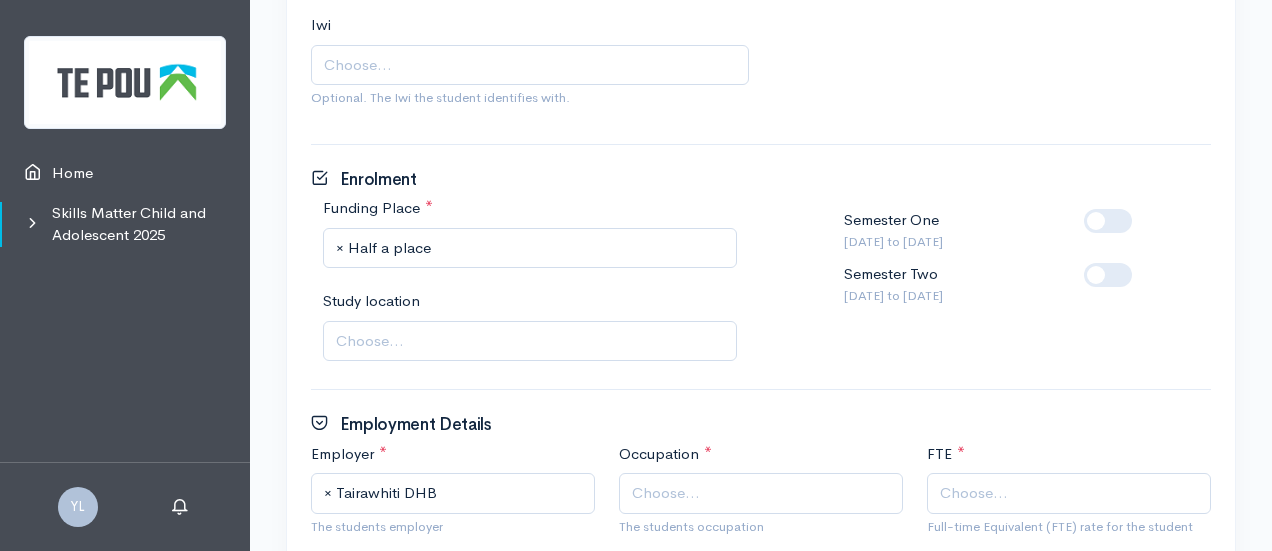 click at bounding box center (1140, 263) 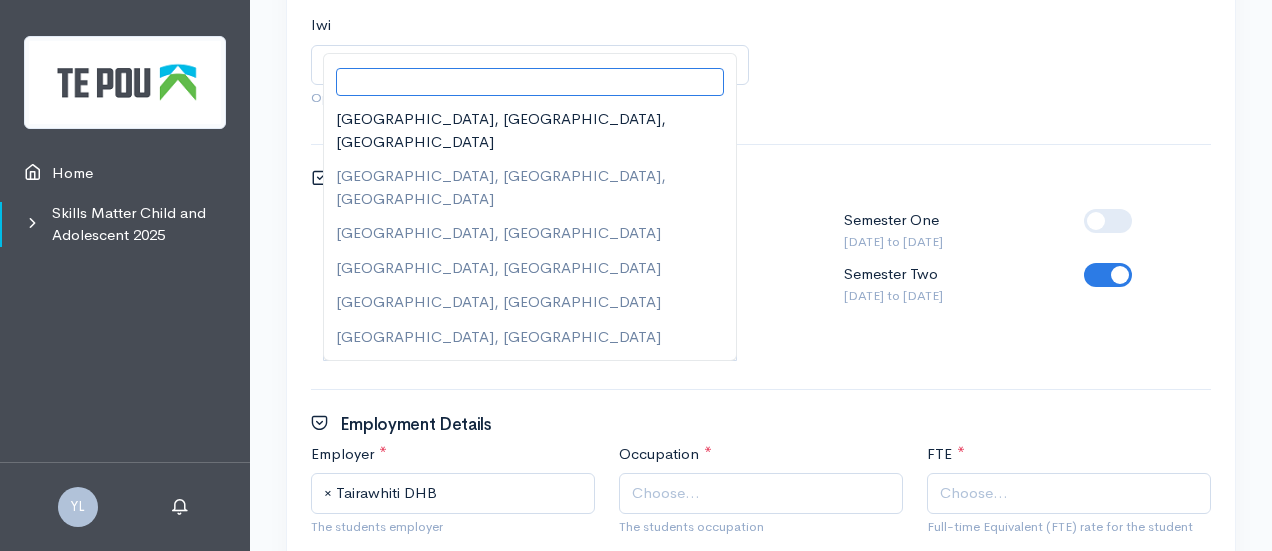 click on "Choose..." at bounding box center [532, 341] 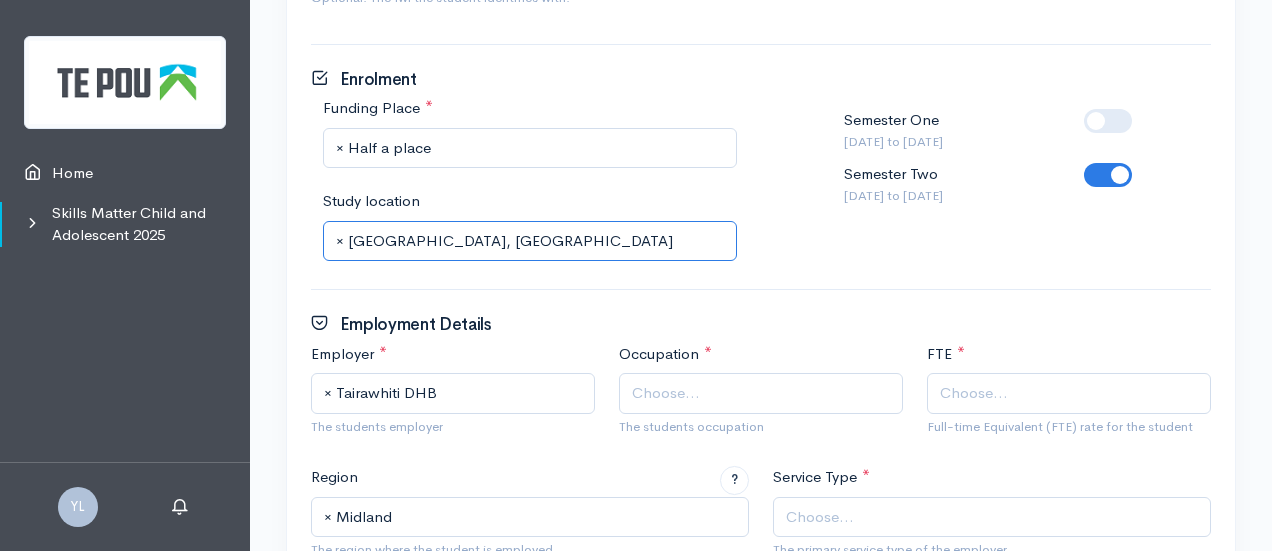 scroll, scrollTop: 1100, scrollLeft: 0, axis: vertical 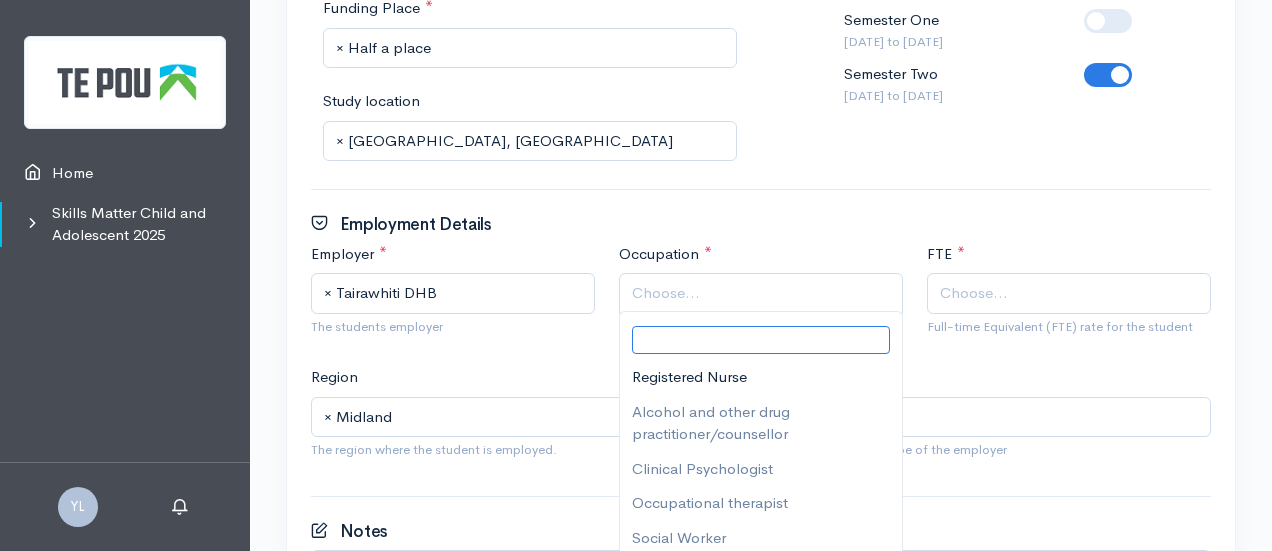 click on "Choose..." at bounding box center [666, 293] 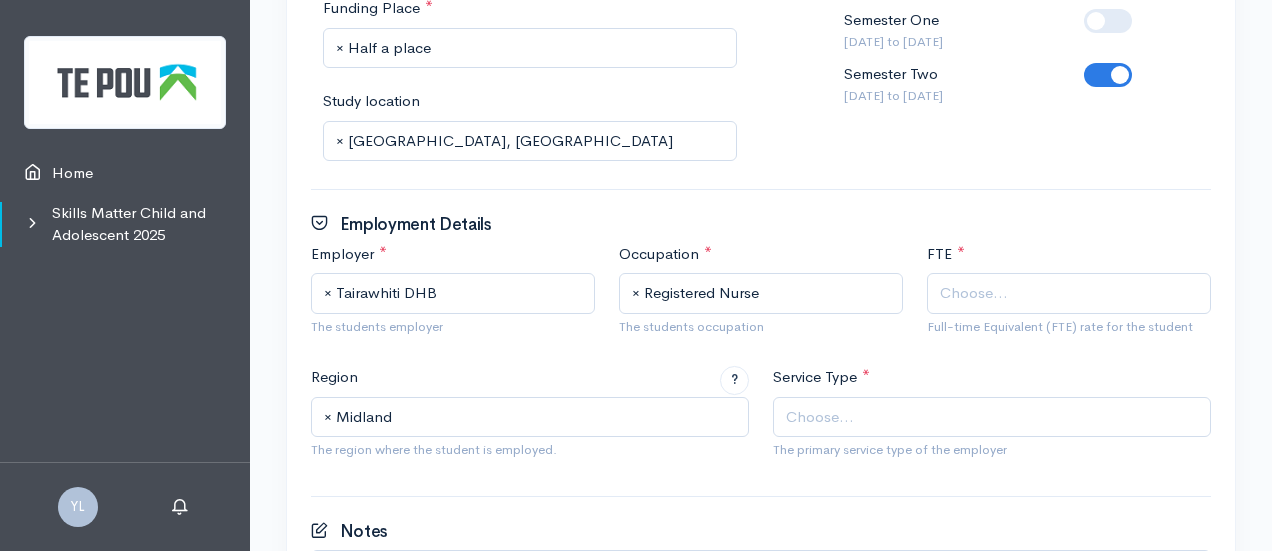 click on "Choose..." at bounding box center [974, 293] 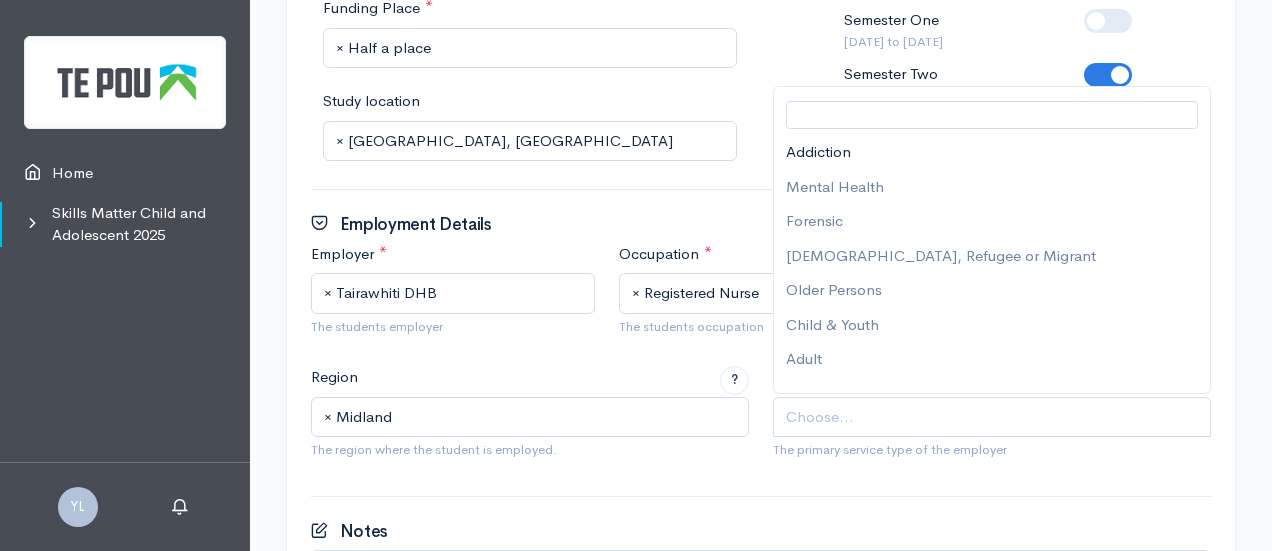click on "Choose..." at bounding box center [994, 417] 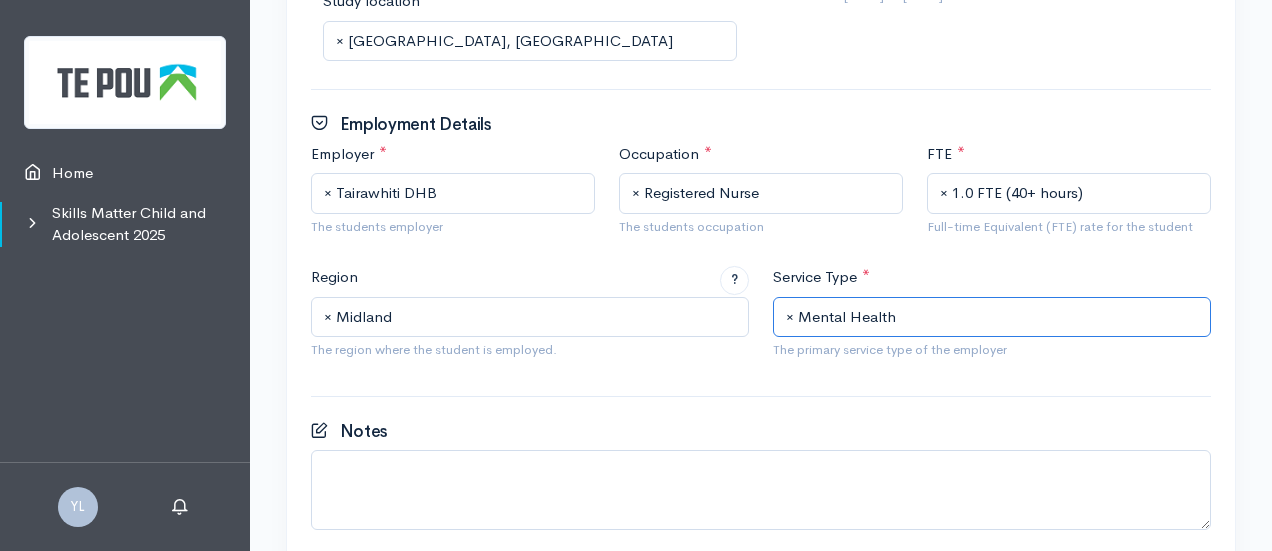 scroll, scrollTop: 1300, scrollLeft: 0, axis: vertical 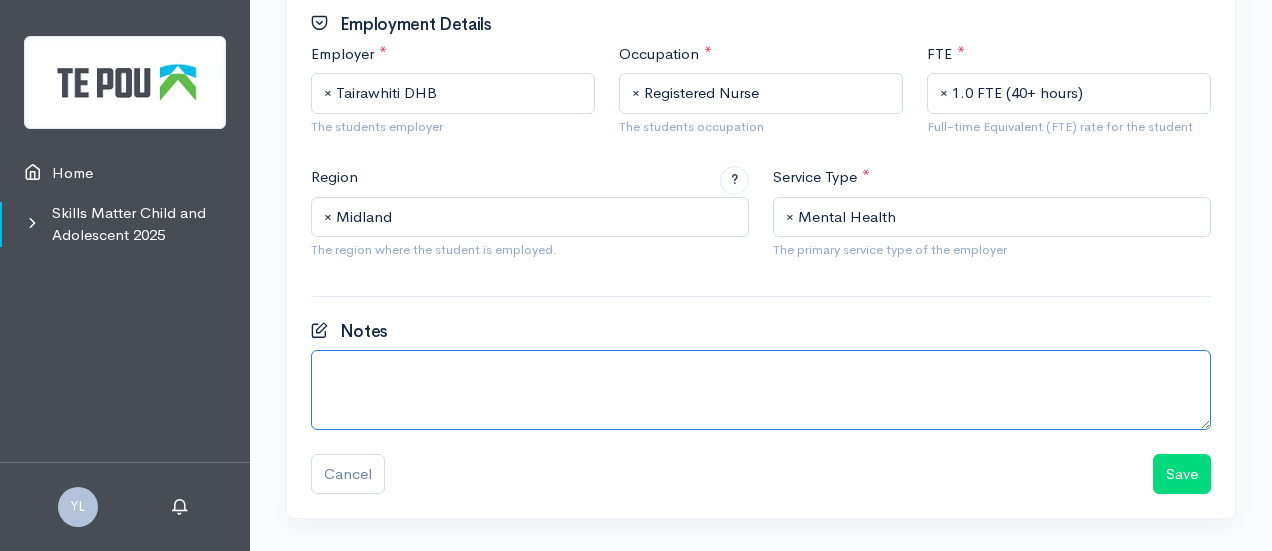 click at bounding box center [761, 390] 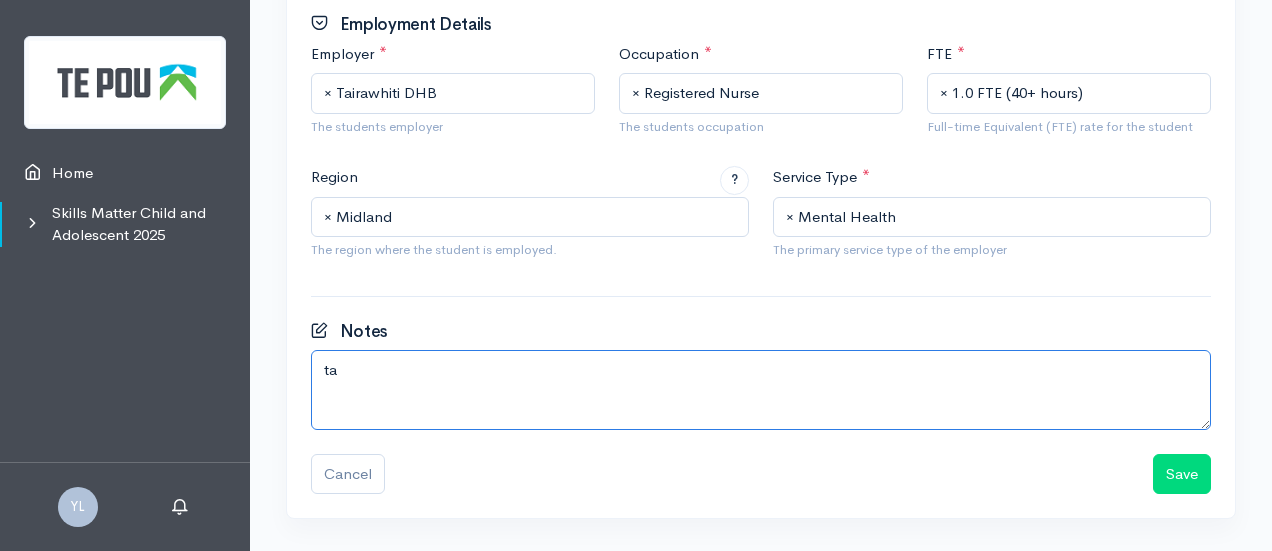 type on "t" 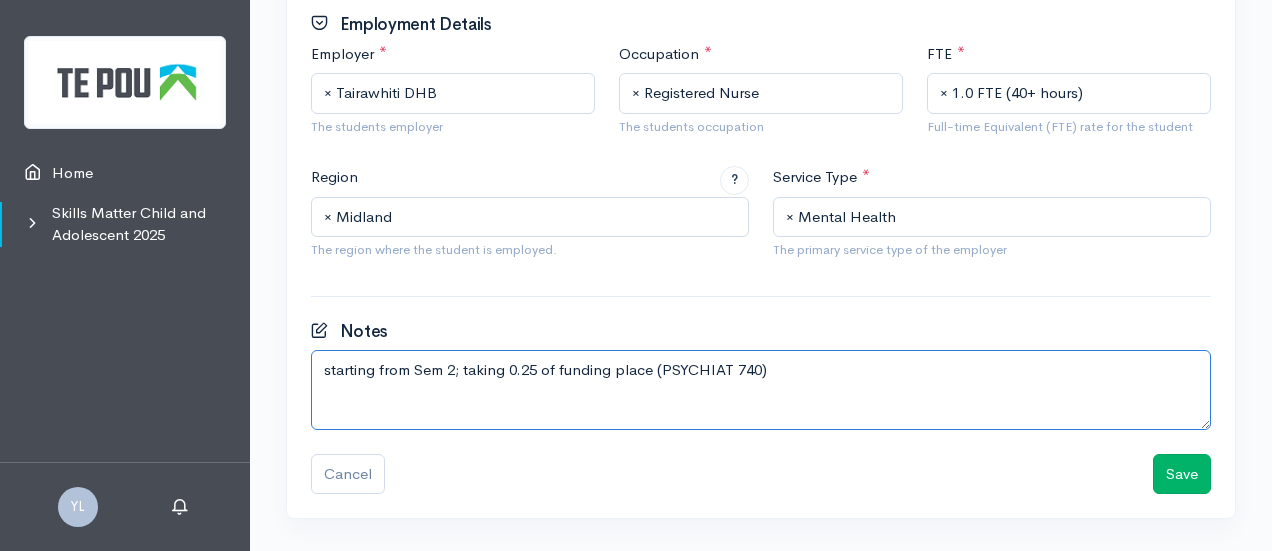 type on "starting from Sem 2; taking 0.25 of funding place (PSYCHIAT 740)" 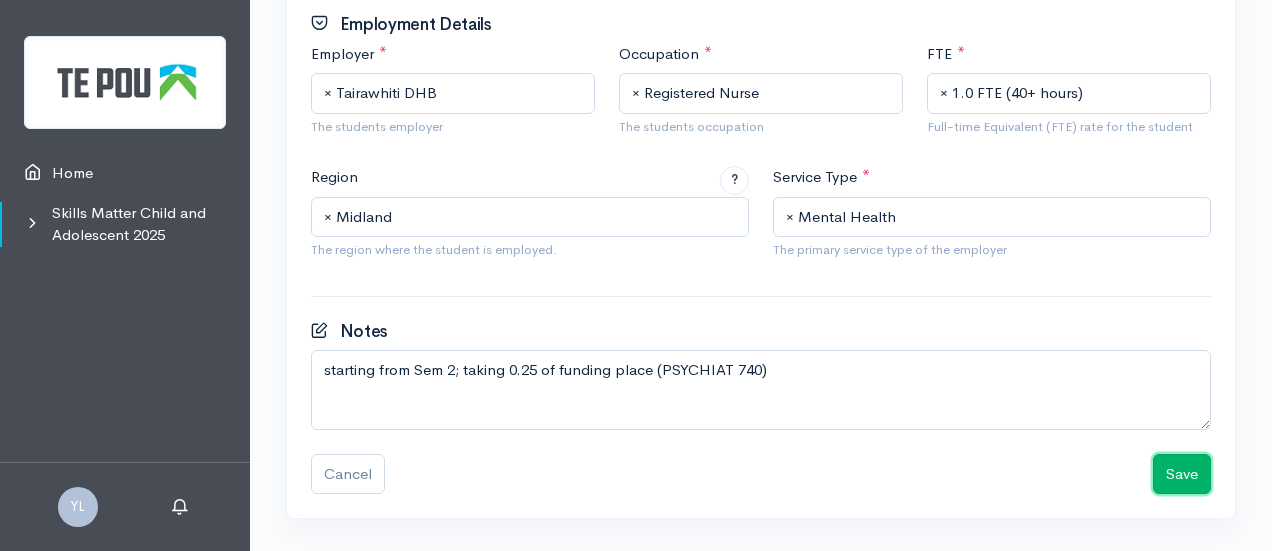 click on "Save" at bounding box center (1182, 474) 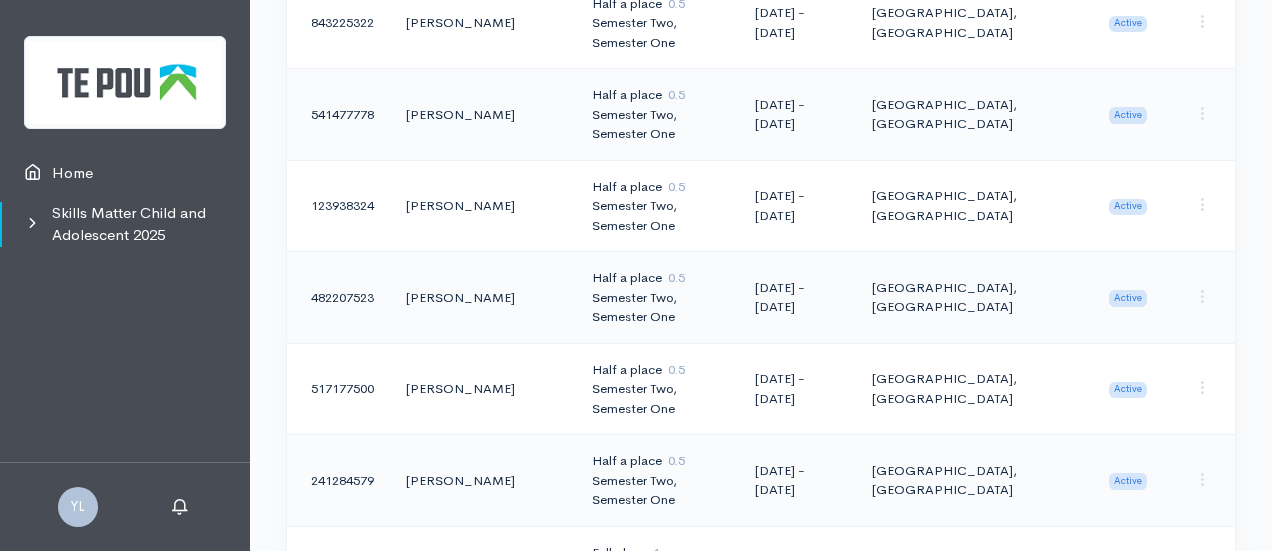 scroll, scrollTop: 2300, scrollLeft: 0, axis: vertical 